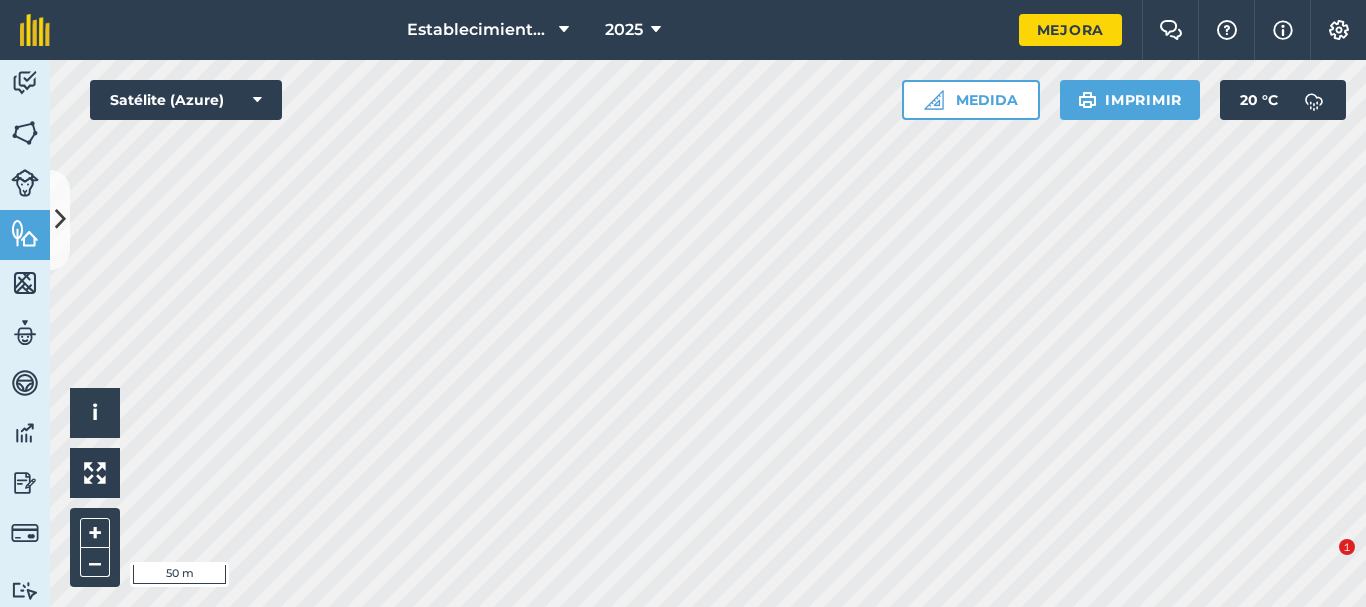 scroll, scrollTop: 0, scrollLeft: 0, axis: both 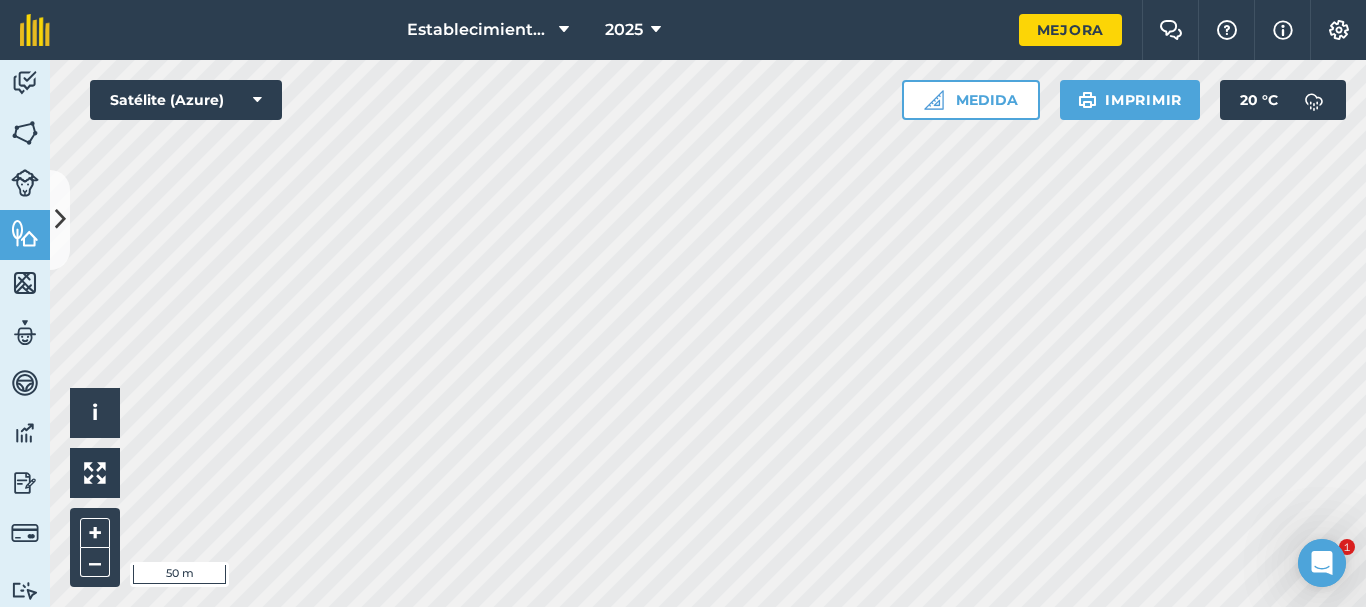 click on "Establecimiento San José casa 2025 Mejora Chat de la granja Ayuda Información Ajustes La impresión de mapas no está disponible en nuestro plan gratuito Actualice a nuestro plan Essentials, Plus o Pro para acceder a esta función. Actividad Campos Ganado Características Mapas Equipo Vehículos Datos Informes Facturación Tutoriales Tutoriales Características   Nueva función Visibilidad: Activada Marca las características notables de tu granja Añade más detalles a tu mapa con características como edificios, setos, bosques o peligros. Haga clic en  +NUEVO  para crear una  función  . Hello i © 2025 TomTom, Microsoft 50 m + – Satélite (Azure) Medida Imprimir 20    °  C
Texto original Valora esta traducción Tu opinión servirá para ayudar a mejorar el Traductor de Google 1" at bounding box center (683, 303) 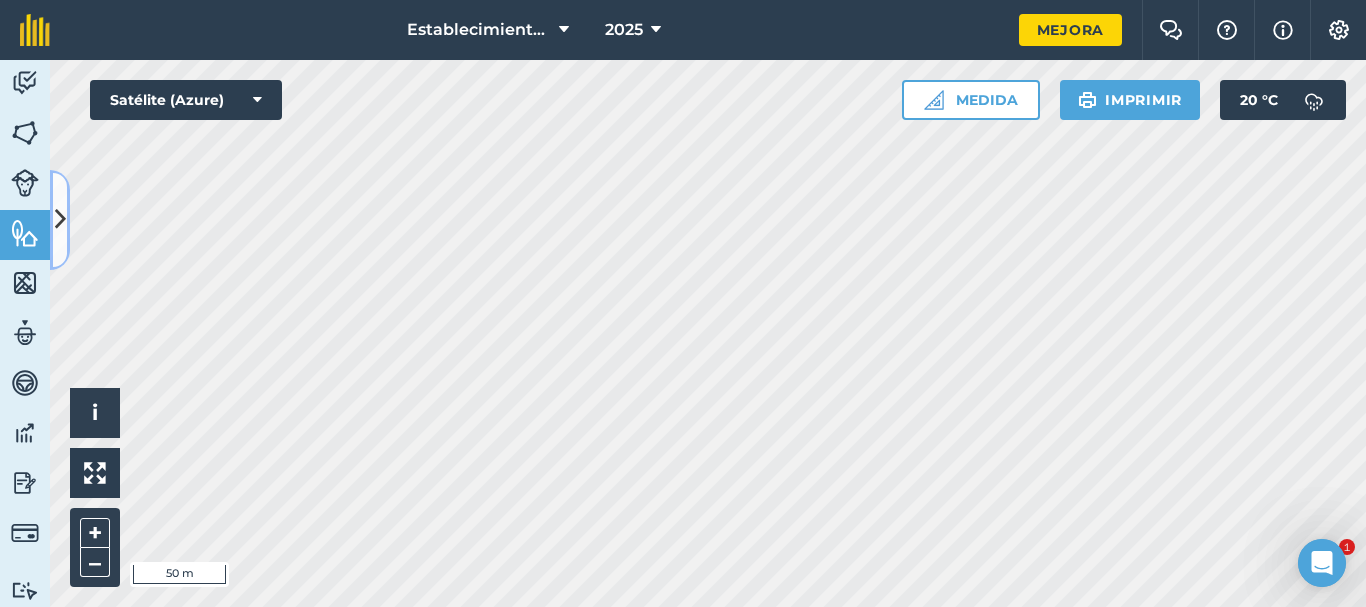 click at bounding box center [60, 220] 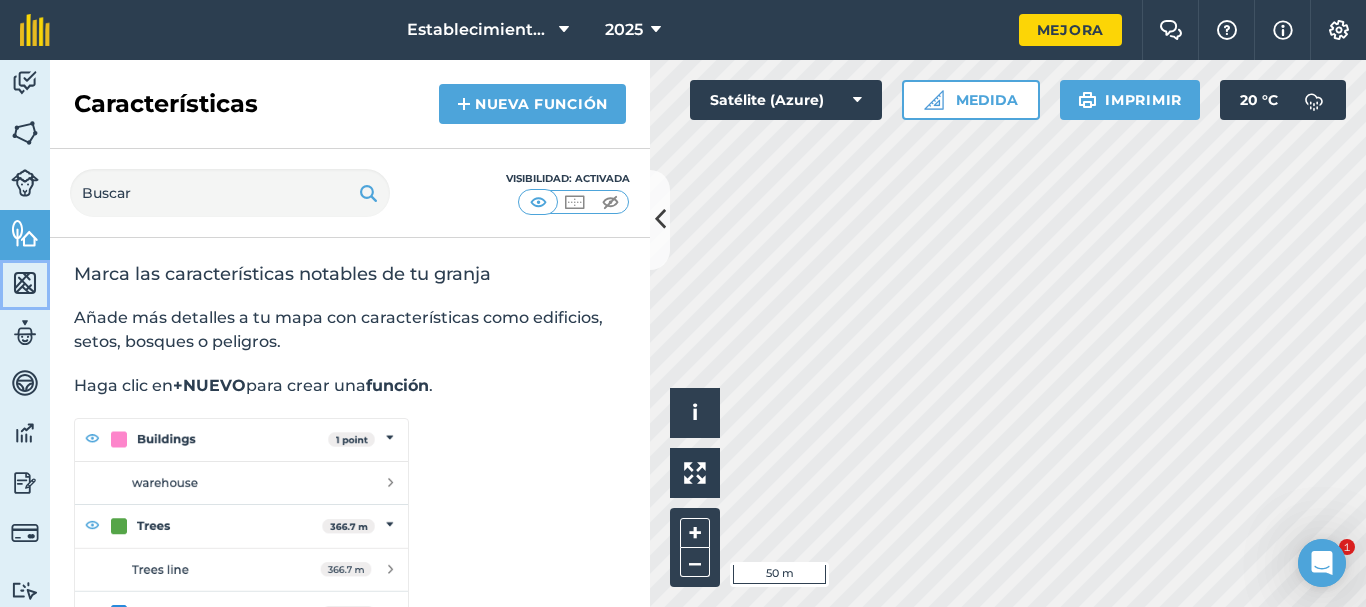 click on "Mapas" at bounding box center (25, 285) 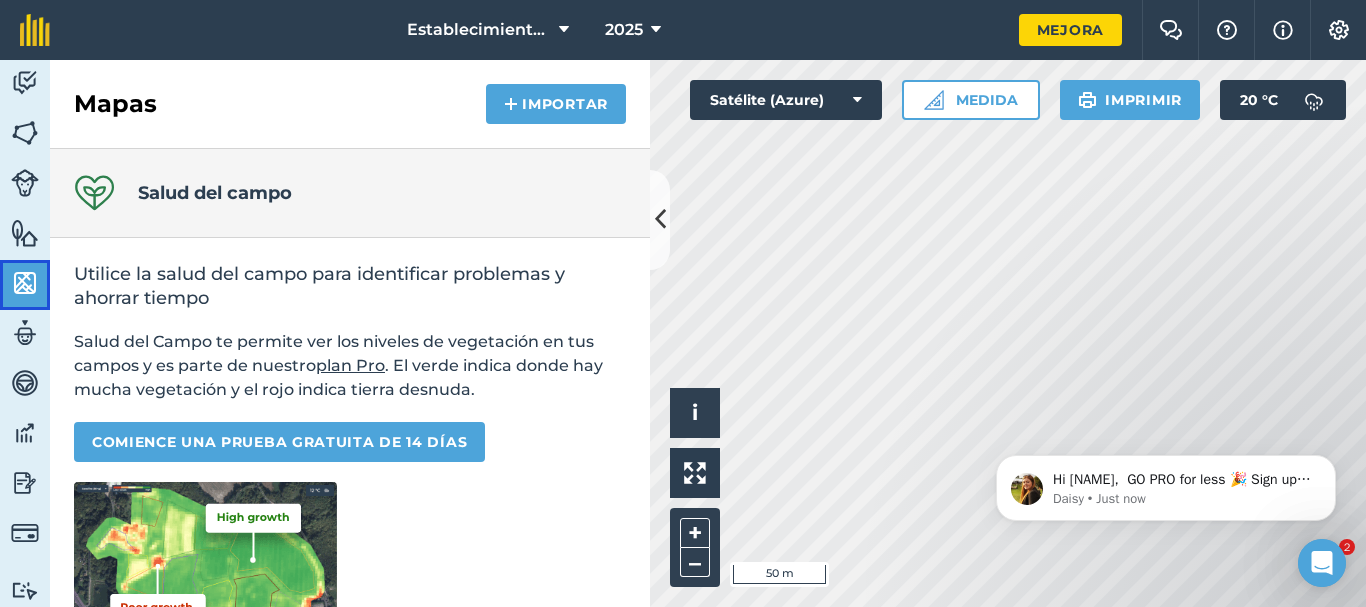 scroll, scrollTop: 0, scrollLeft: 0, axis: both 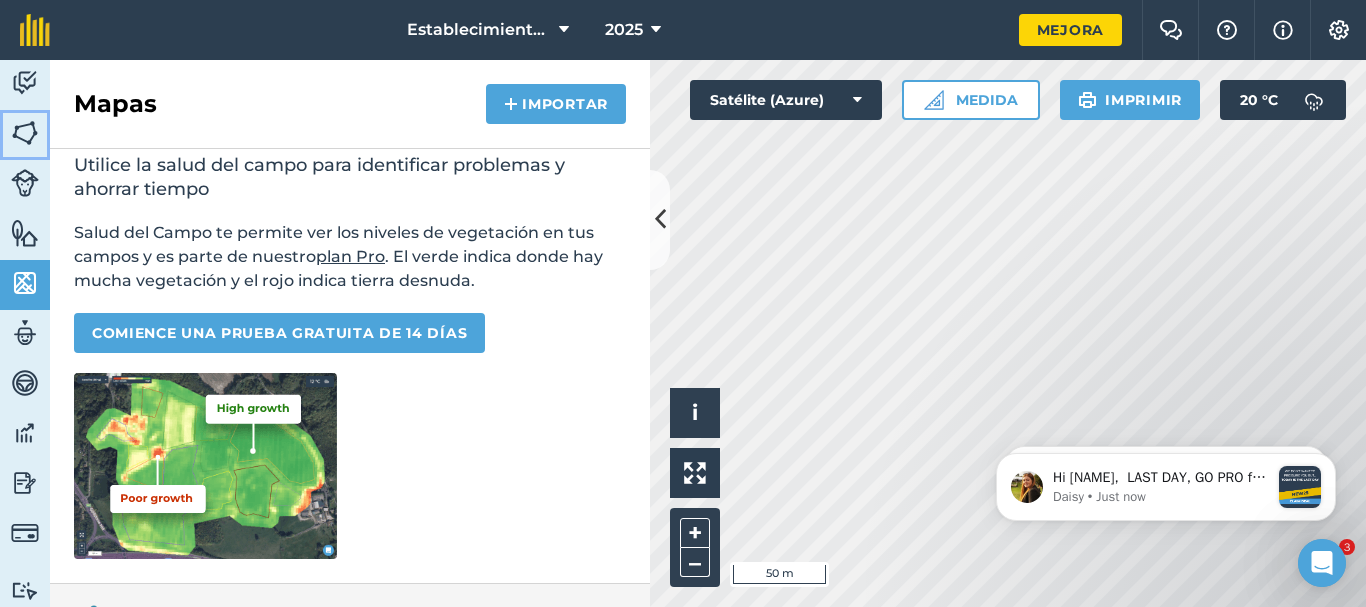 click at bounding box center [25, 133] 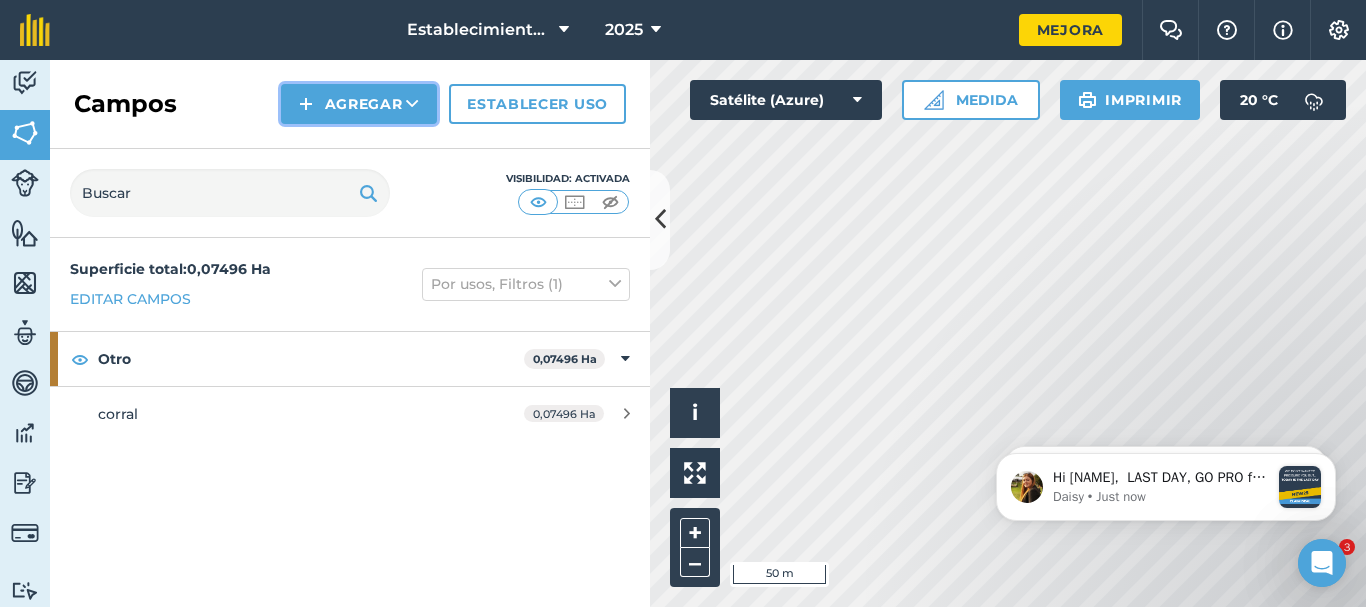 click on "Agregar" at bounding box center [364, 104] 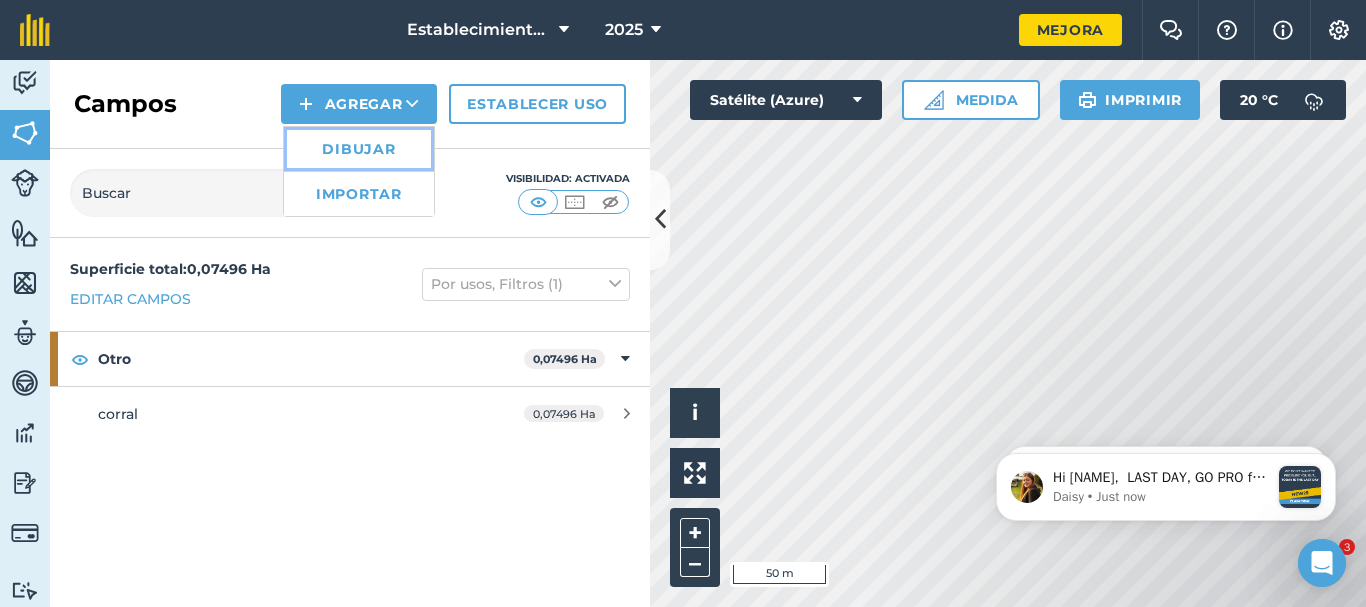 click on "Dibujar" at bounding box center (359, 149) 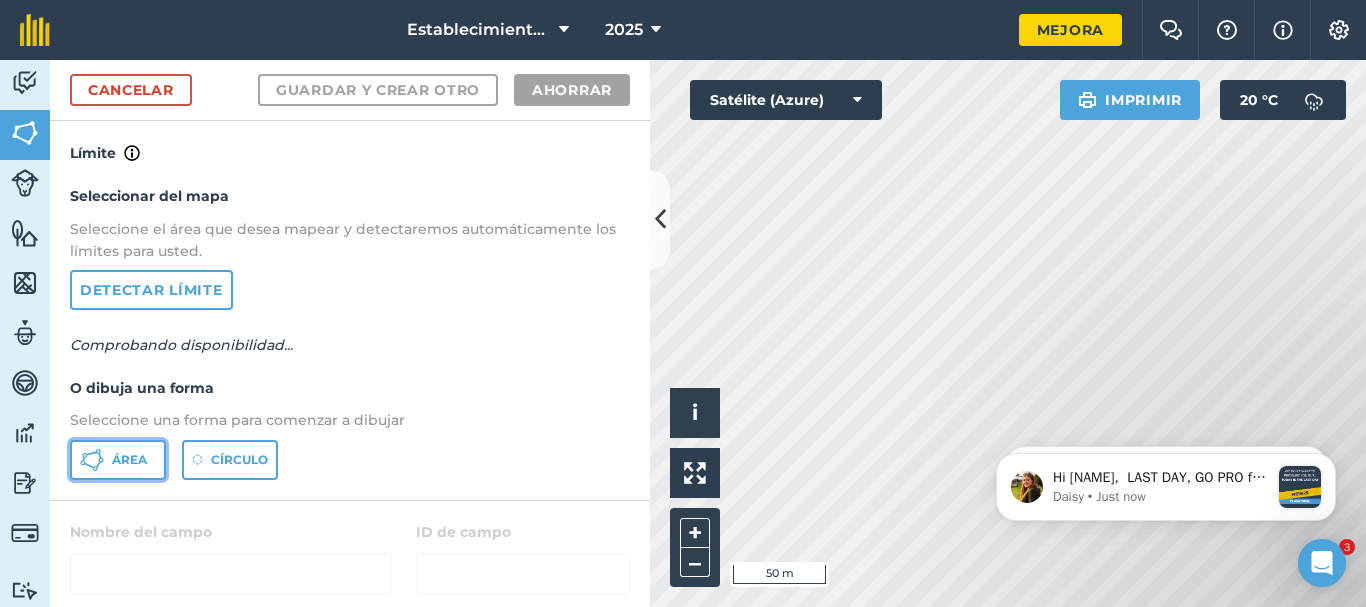 click on "Área" at bounding box center (129, 459) 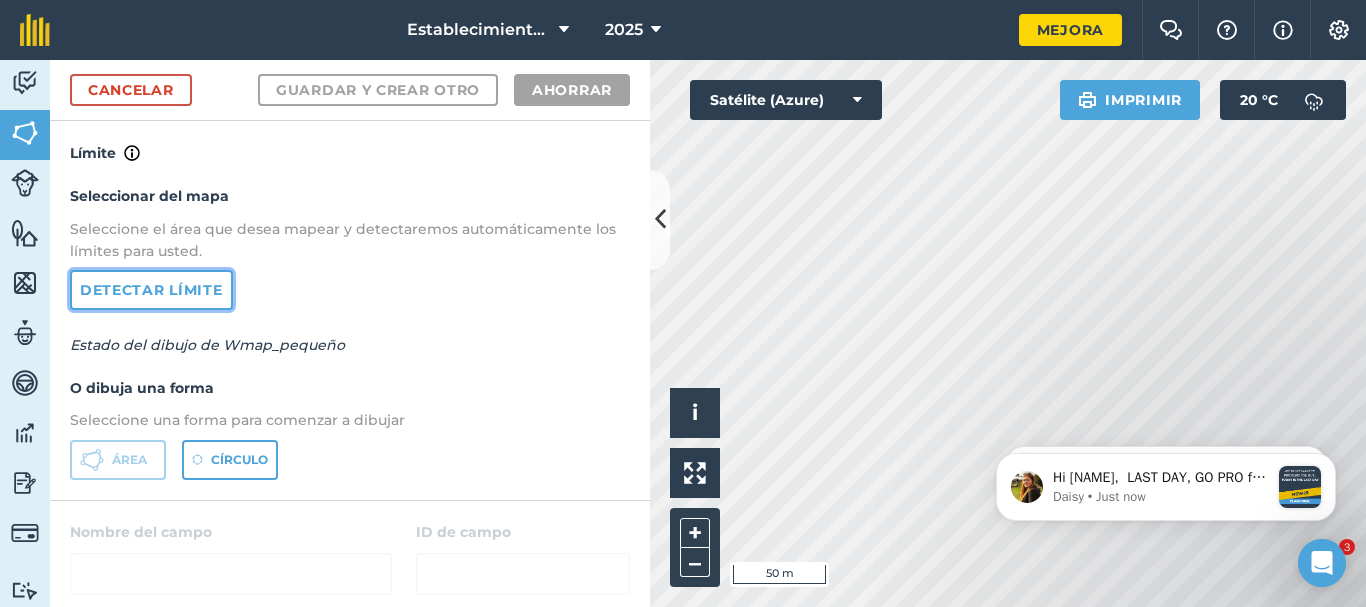 click on "Detectar límite" at bounding box center (151, 290) 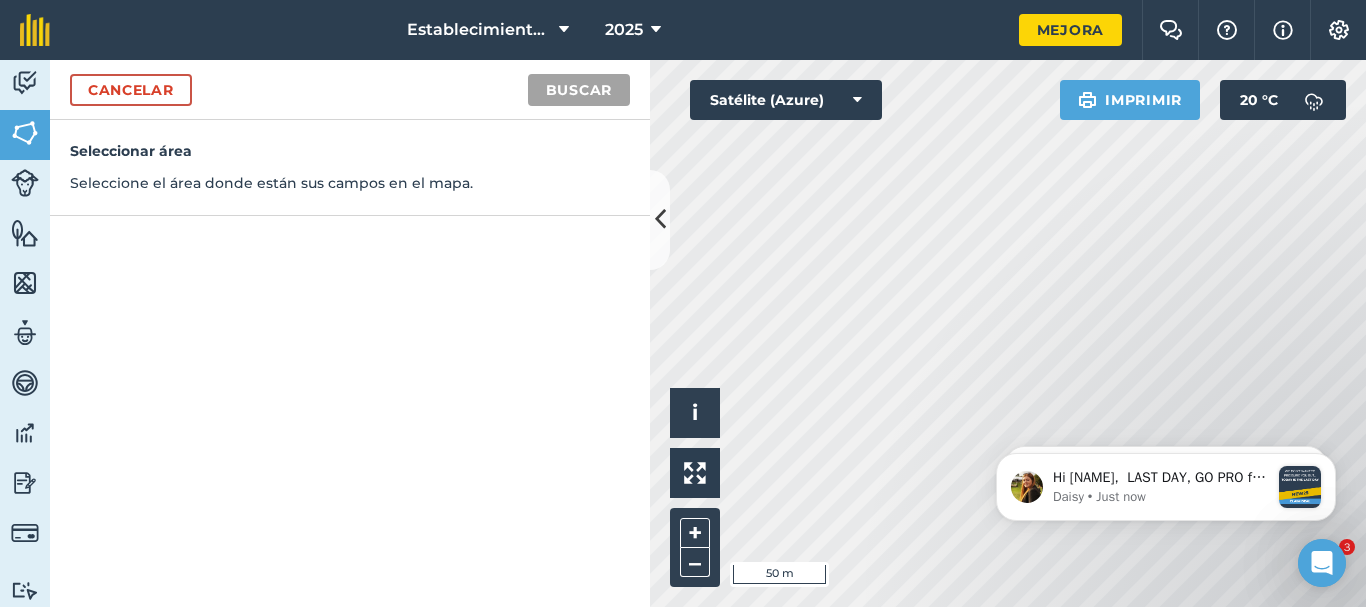 click on "Seleccione el área donde están sus campos en el mapa." at bounding box center (271, 183) 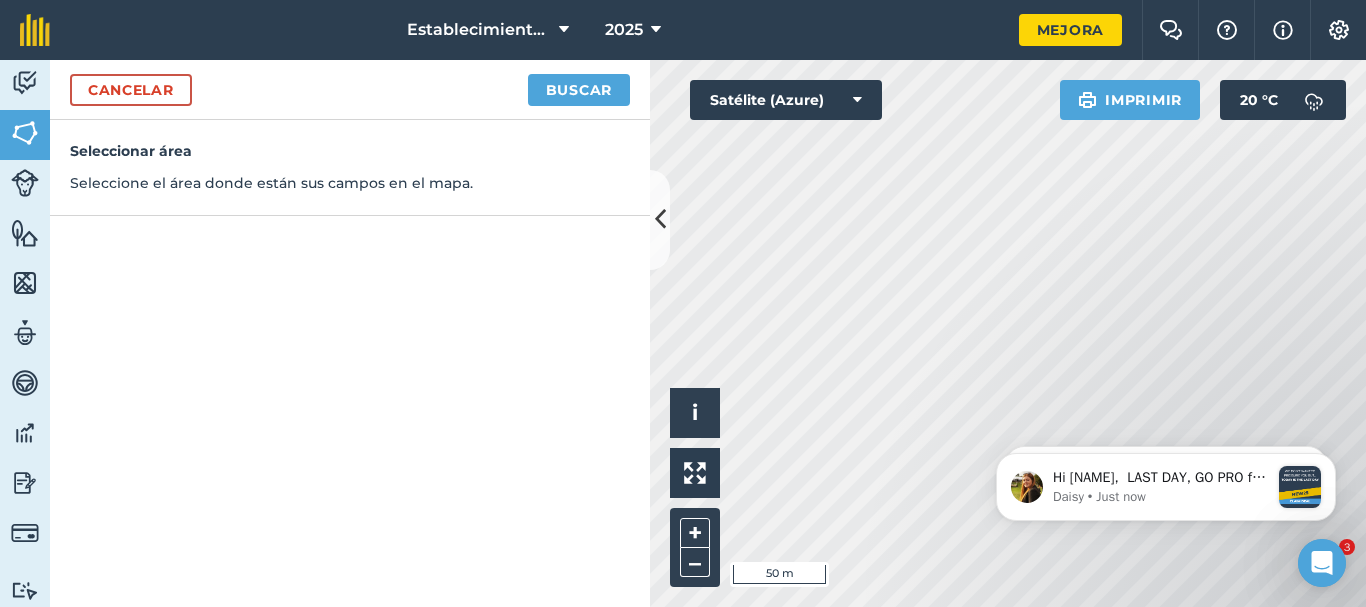 drag, startPoint x: 817, startPoint y: 319, endPoint x: 580, endPoint y: 199, distance: 265.64825 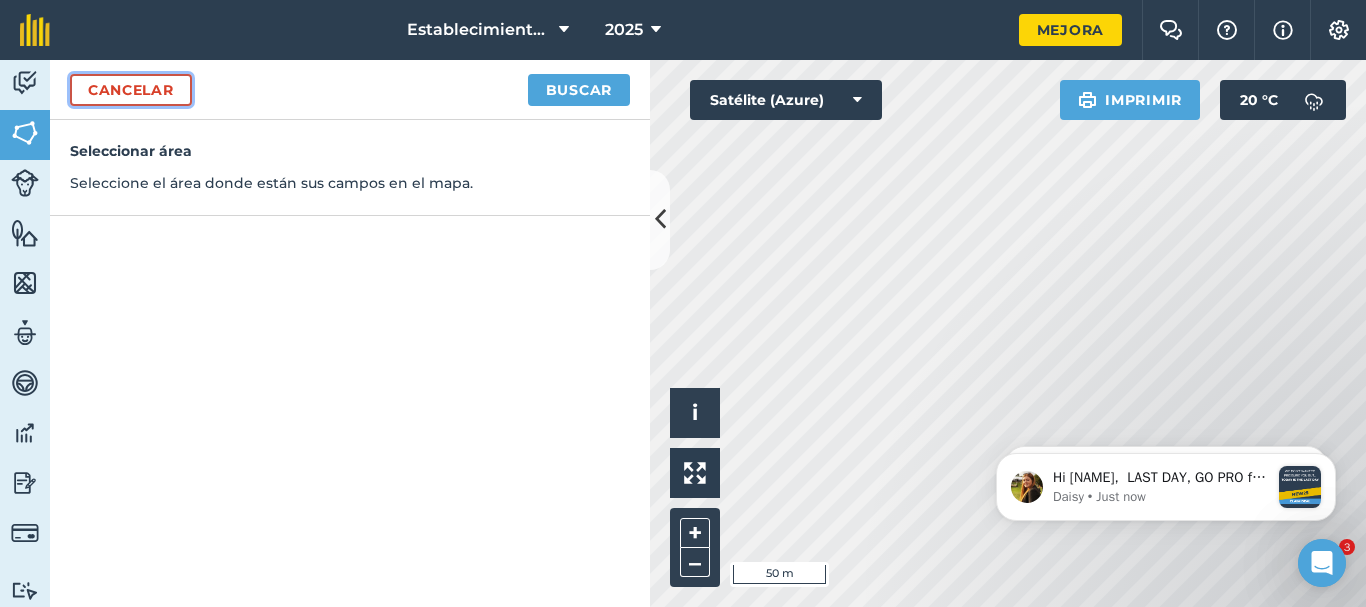 click on "Cancelar" at bounding box center [131, 90] 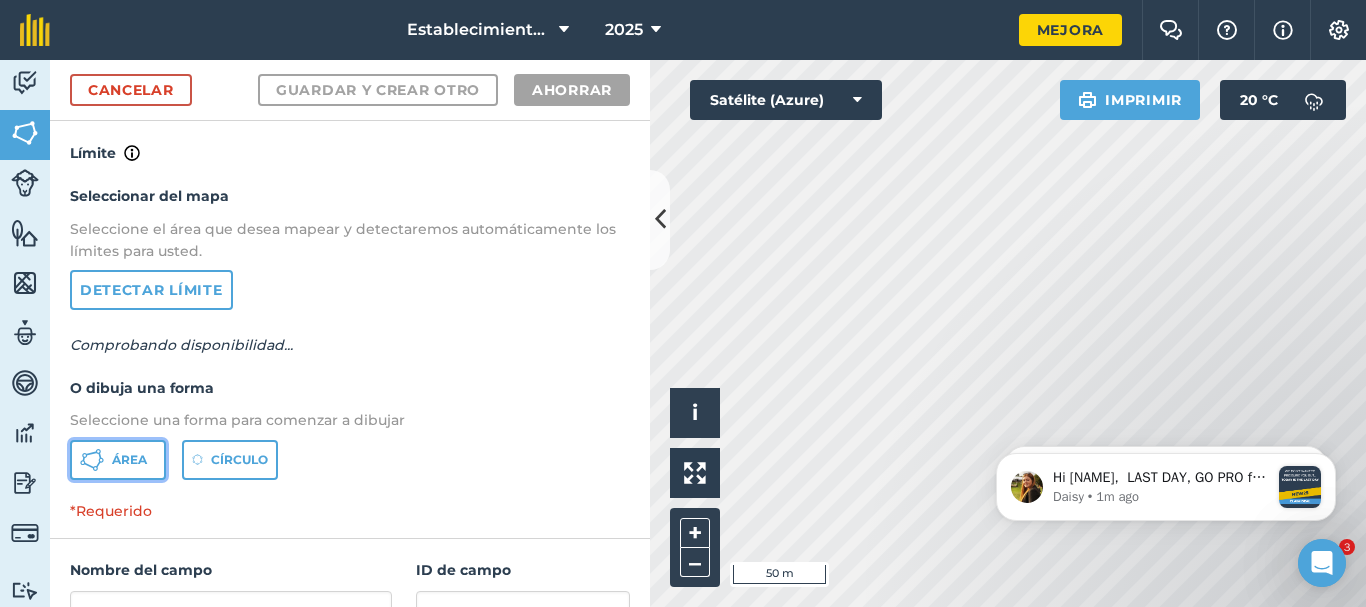 click on "Área" at bounding box center (129, 459) 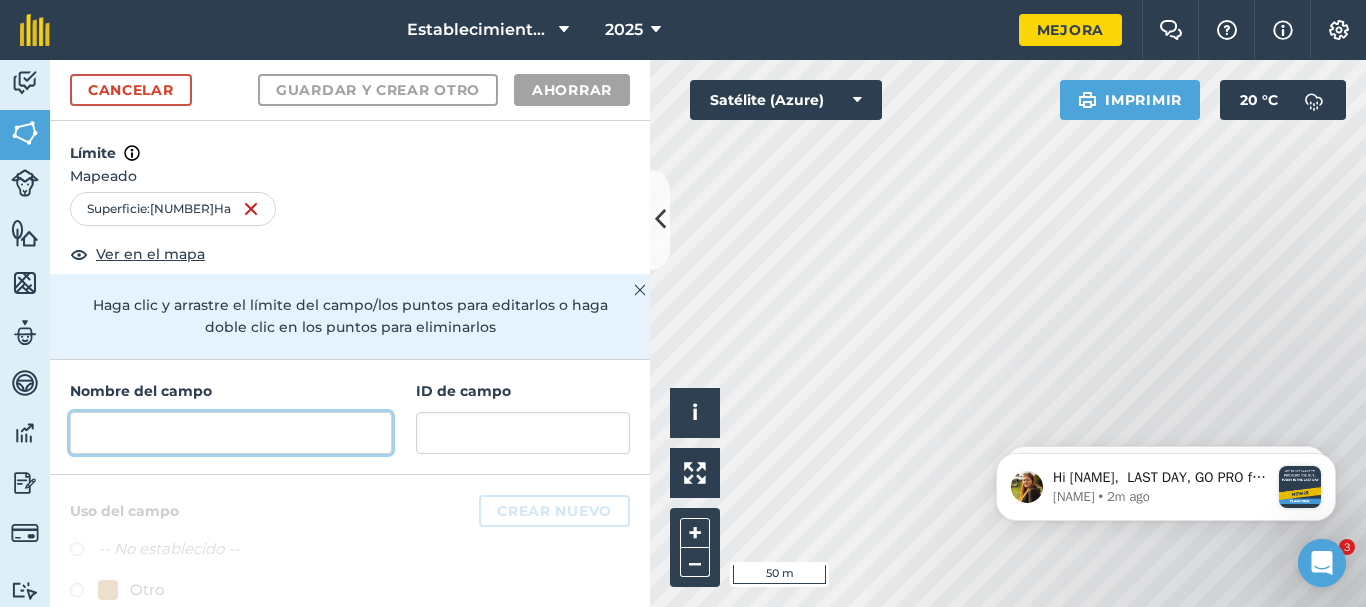click at bounding box center (231, 433) 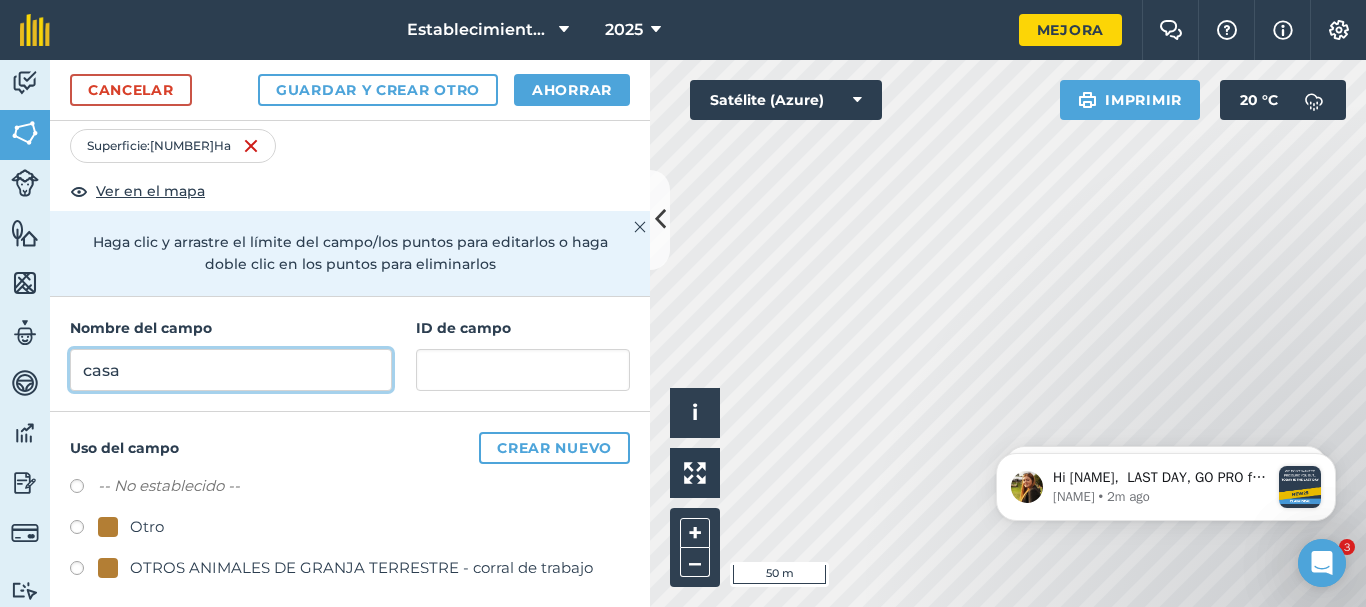 scroll, scrollTop: 74, scrollLeft: 0, axis: vertical 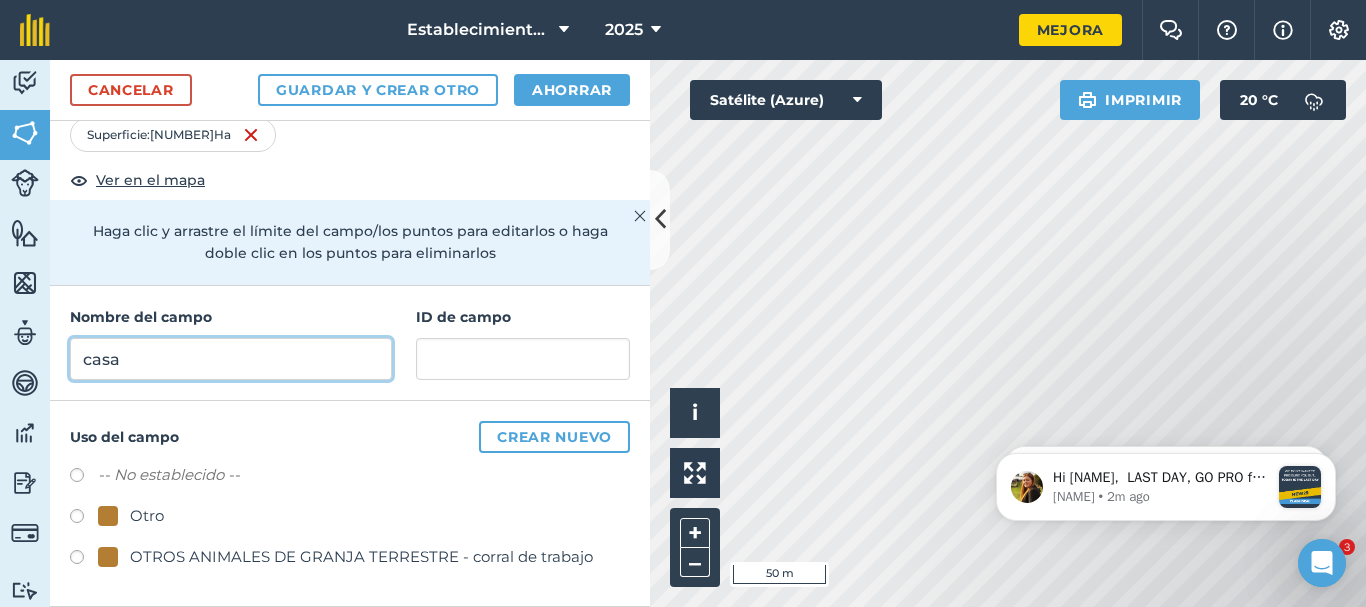 type on "casa" 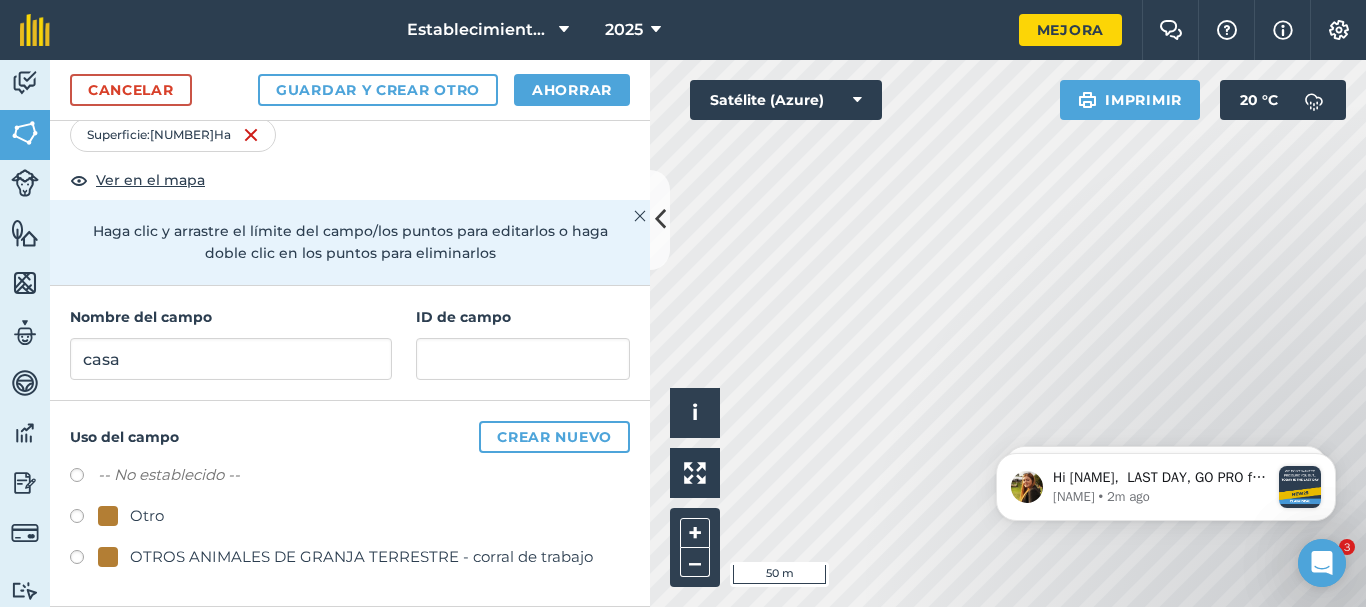 click at bounding box center (84, 560) 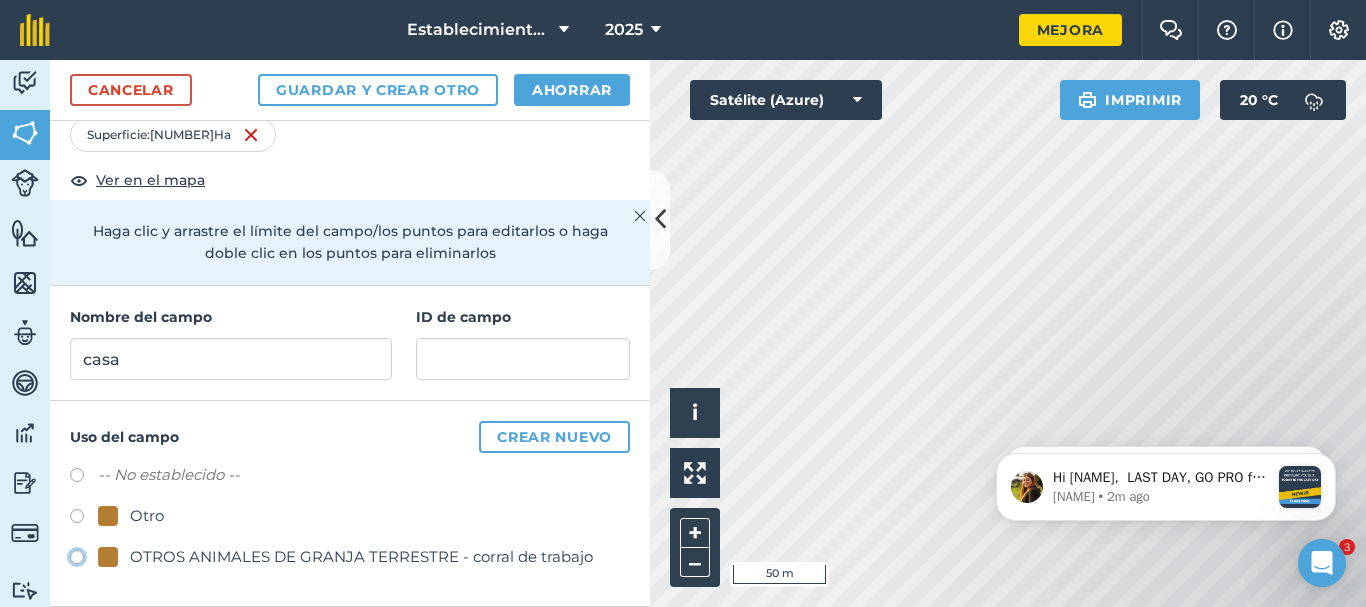 click on "OTROS ANIMALES DE GRANJA TERRESTRE - corral de trabajo" at bounding box center (-9923, 556) 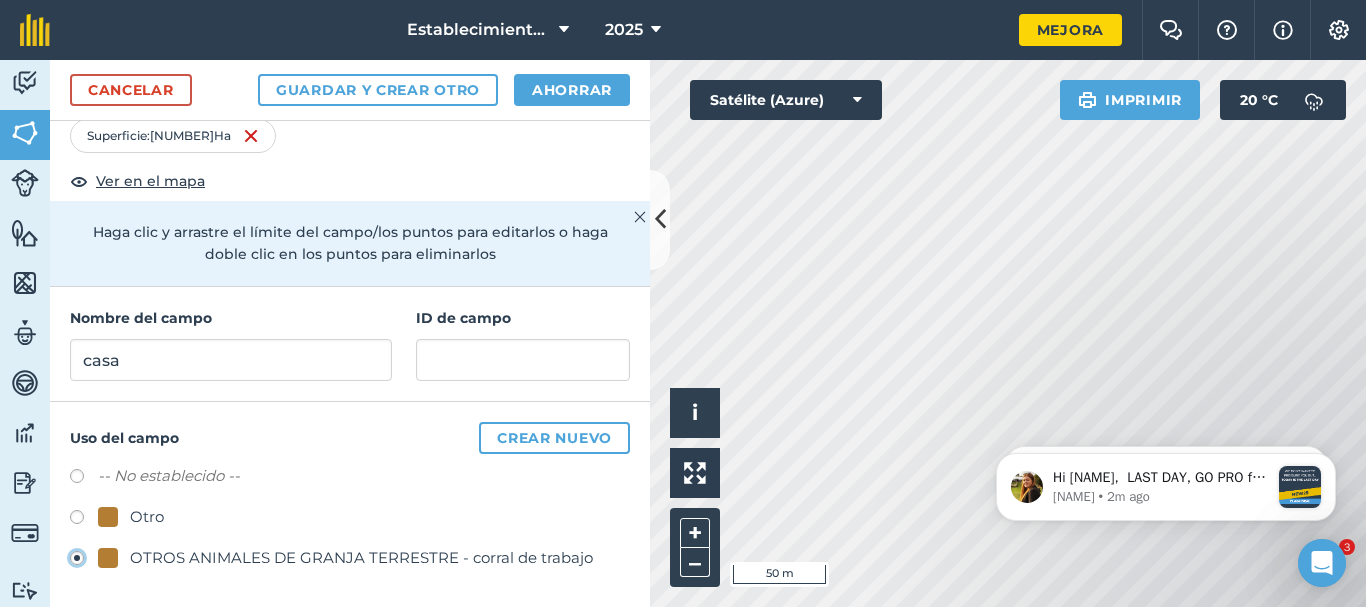 scroll, scrollTop: 74, scrollLeft: 0, axis: vertical 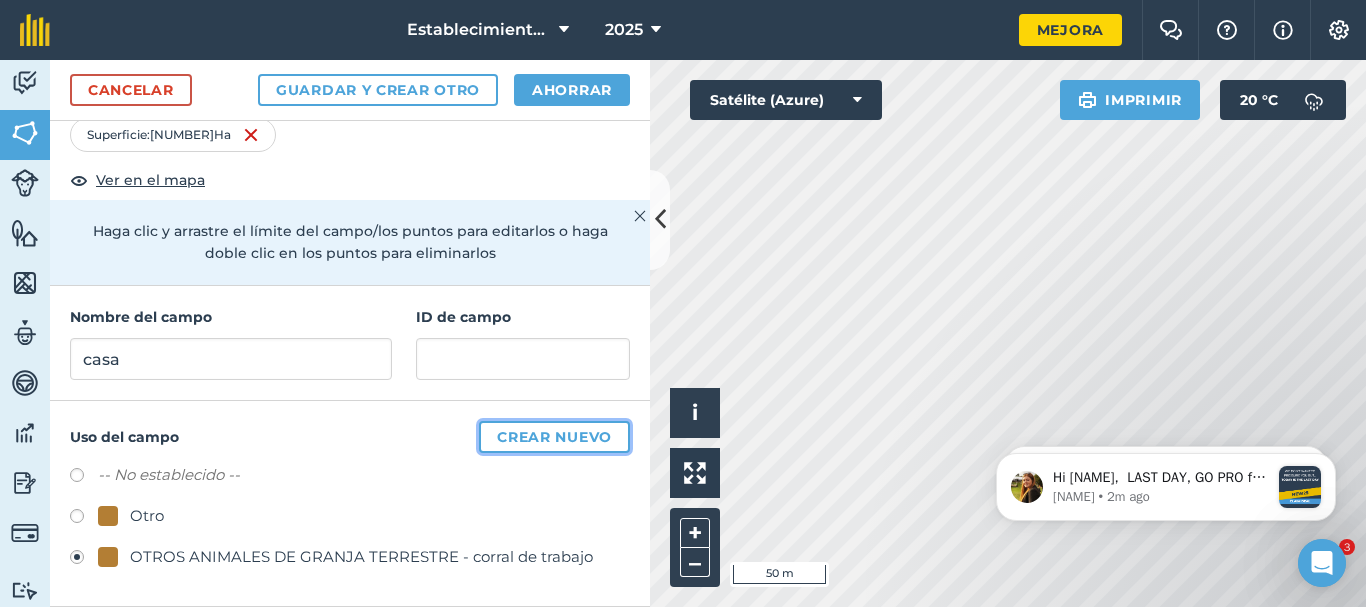 click on "Crear nuevo" at bounding box center [554, 437] 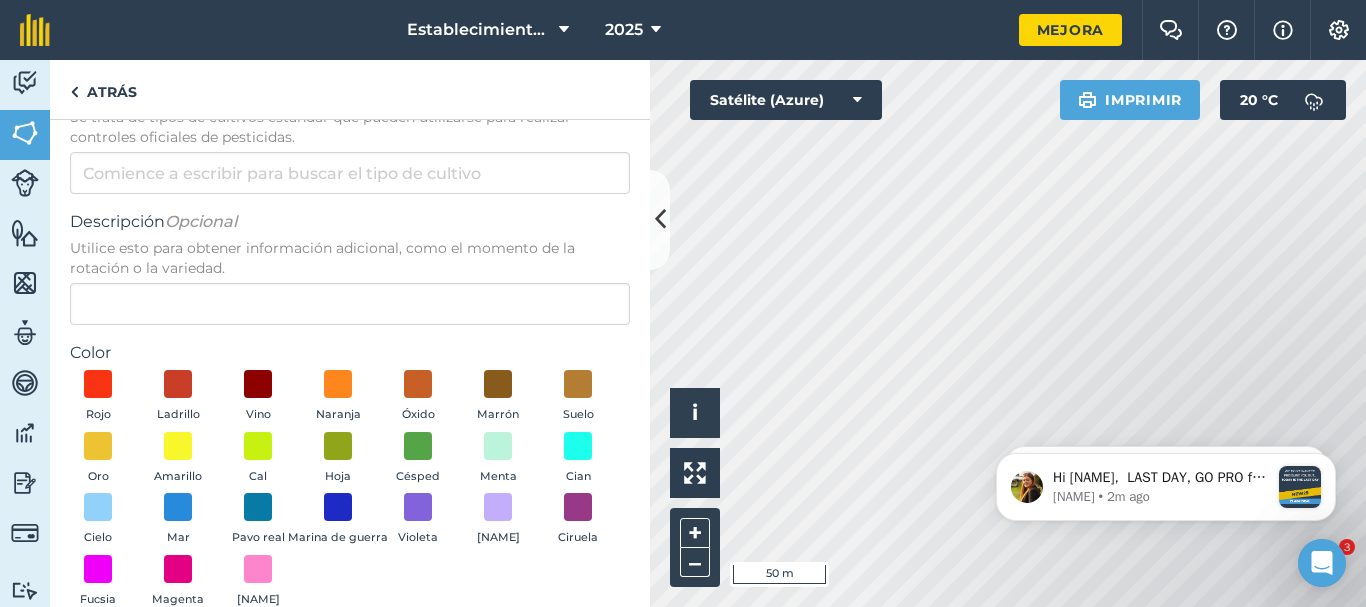 scroll, scrollTop: 78, scrollLeft: 0, axis: vertical 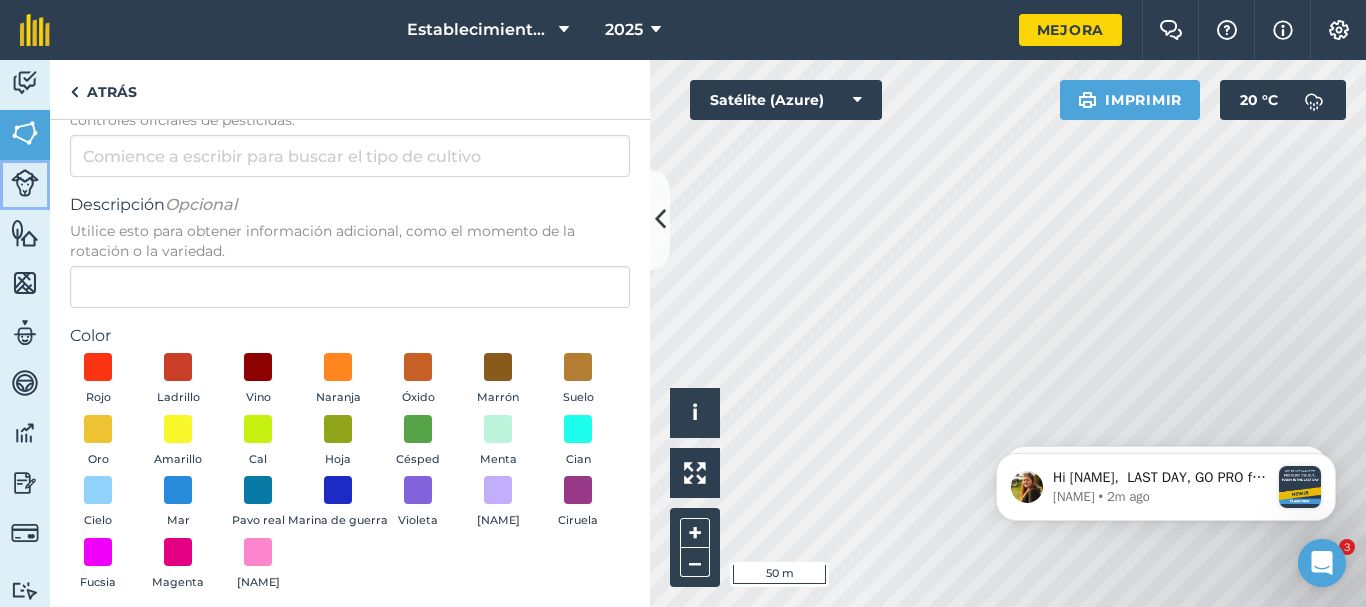 click at bounding box center (25, 183) 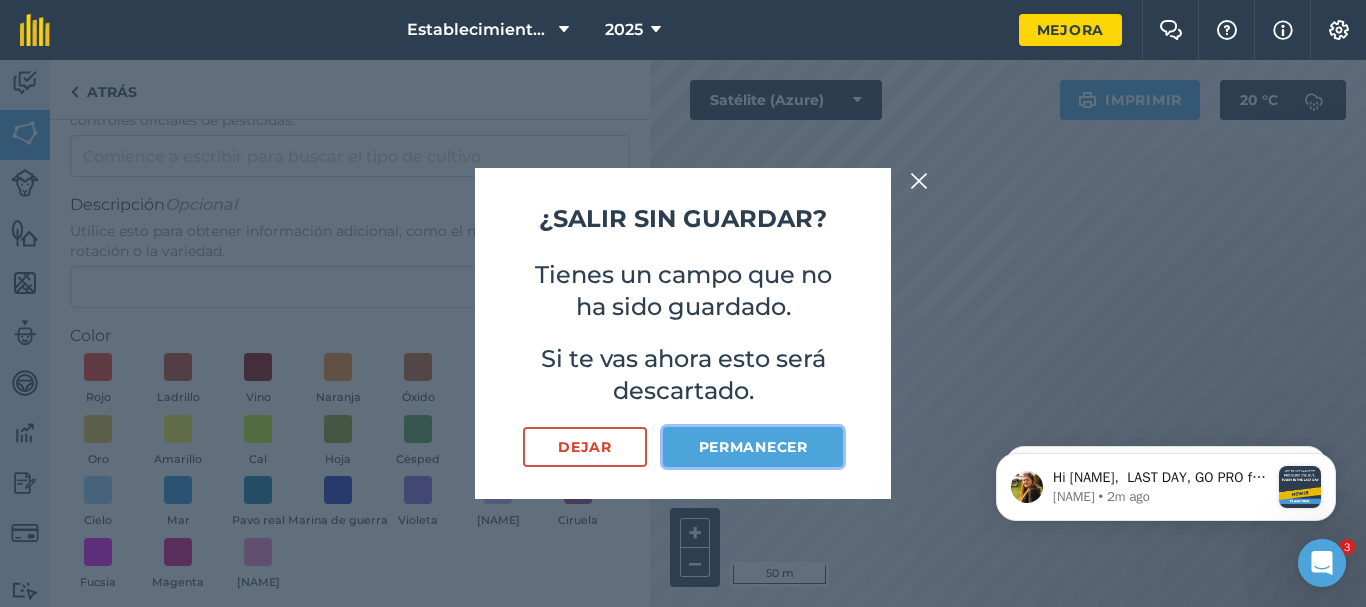 click on "Permanecer" at bounding box center (753, 447) 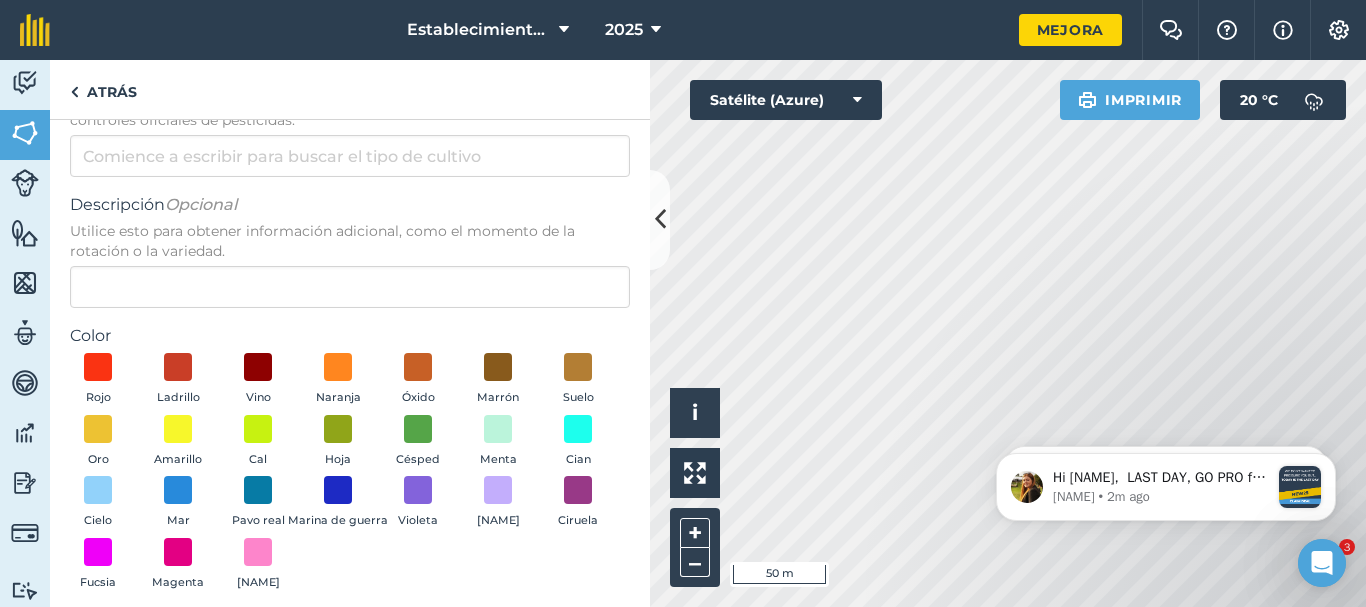 scroll, scrollTop: 167, scrollLeft: 0, axis: vertical 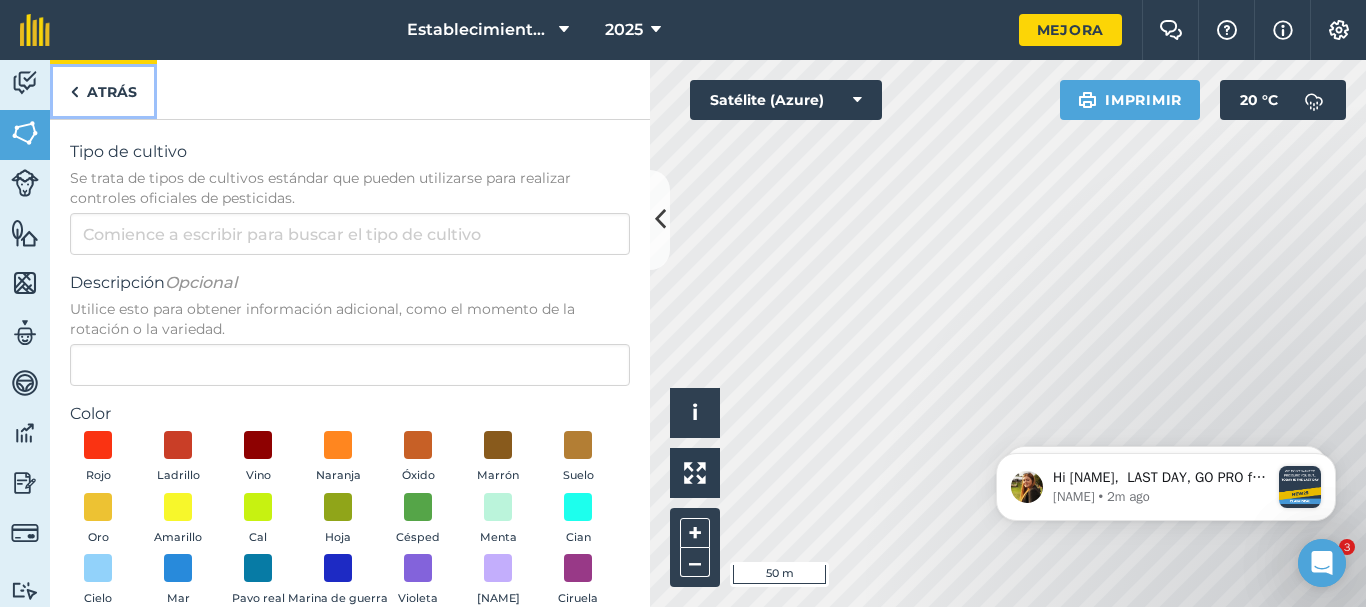 click on "Atrás" at bounding box center [112, 92] 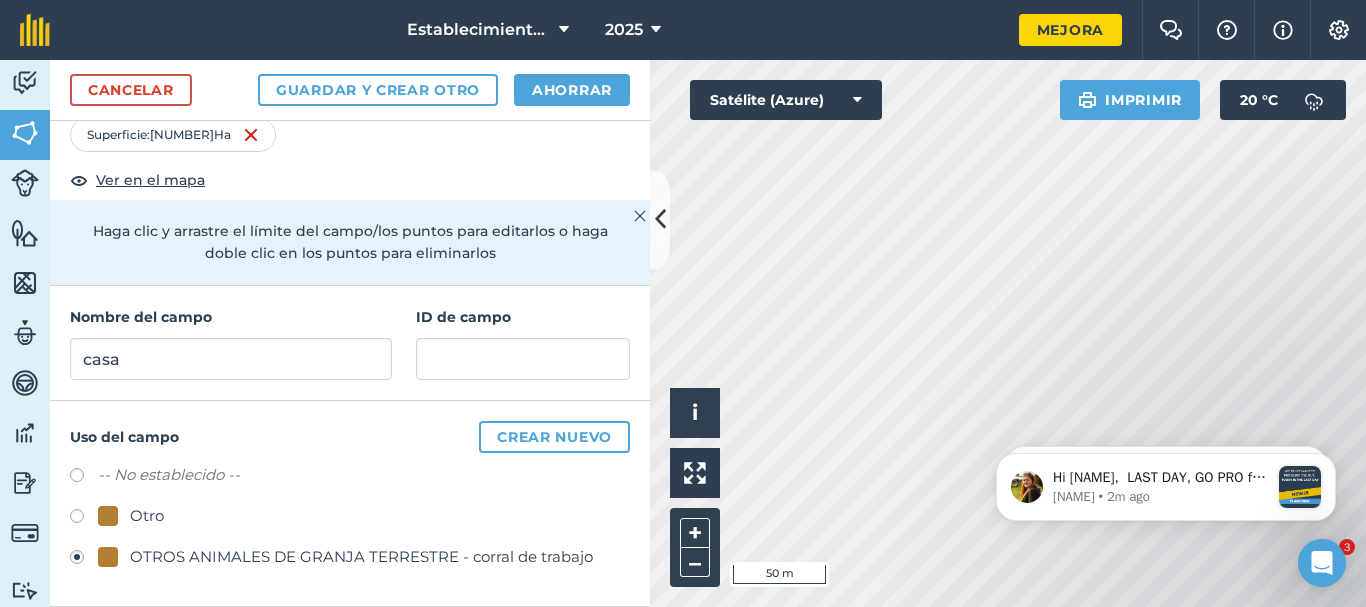 click on "Uso del campo   Crear nuevo -- No establecido -- Otro OTROS ANIMALES DE GRANJA TERRESTRE - corral de trabajo" at bounding box center (350, 504) 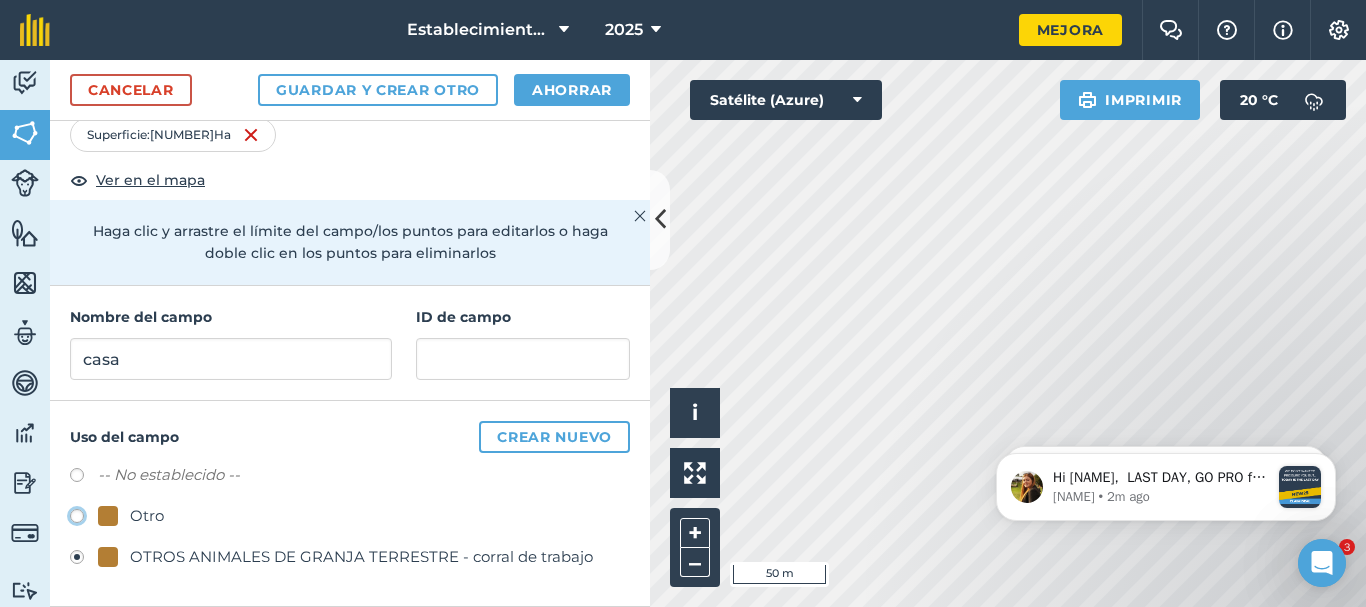 click on "Otro" at bounding box center (-9923, 515) 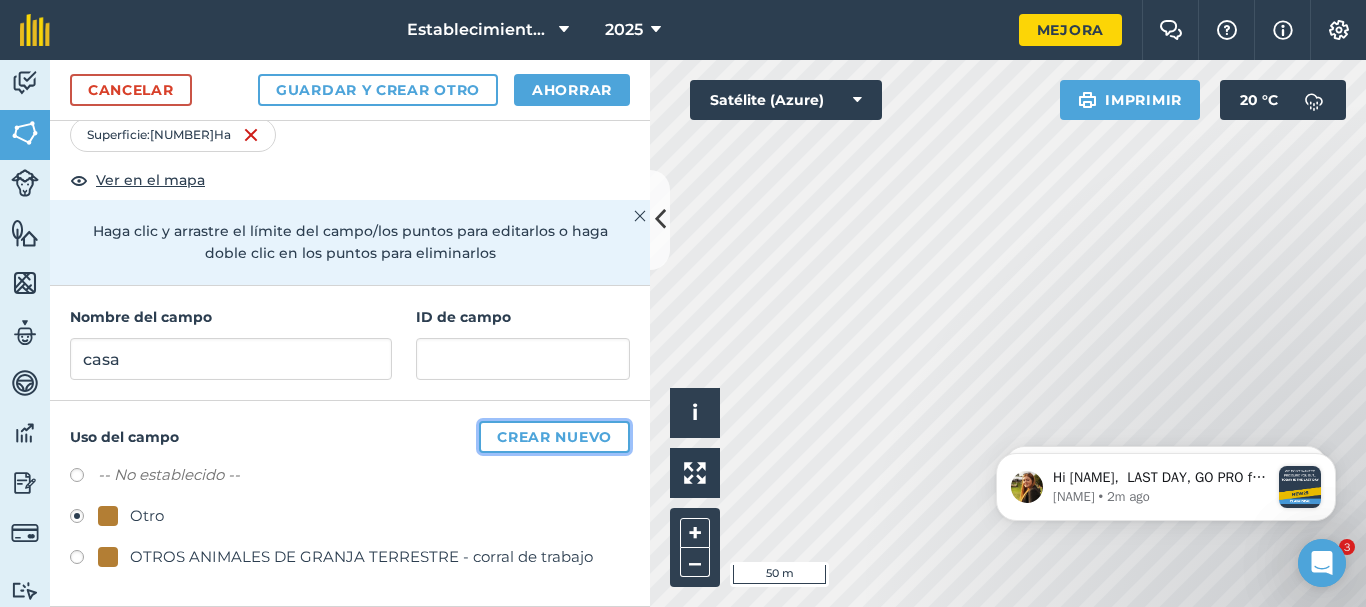 click on "Crear nuevo" at bounding box center (554, 437) 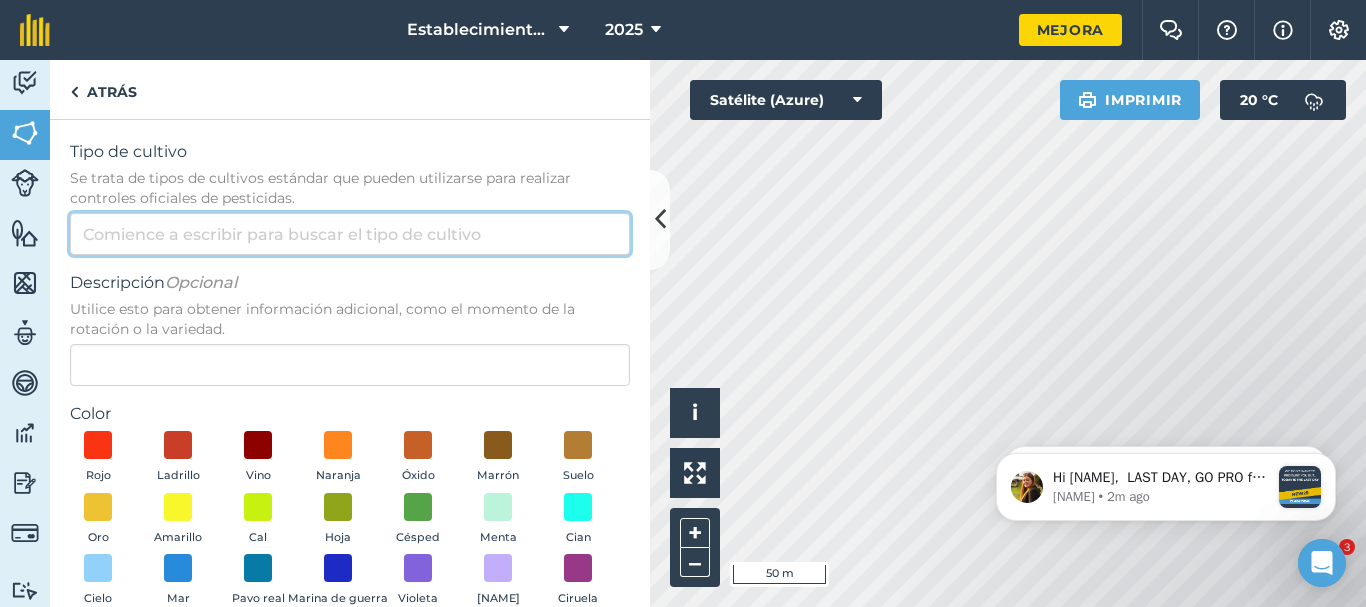 click on "Tipo de cultivo Se trata de tipos de cultivos estándar que pueden utilizarse para realizar controles oficiales de pesticidas." at bounding box center [350, 234] 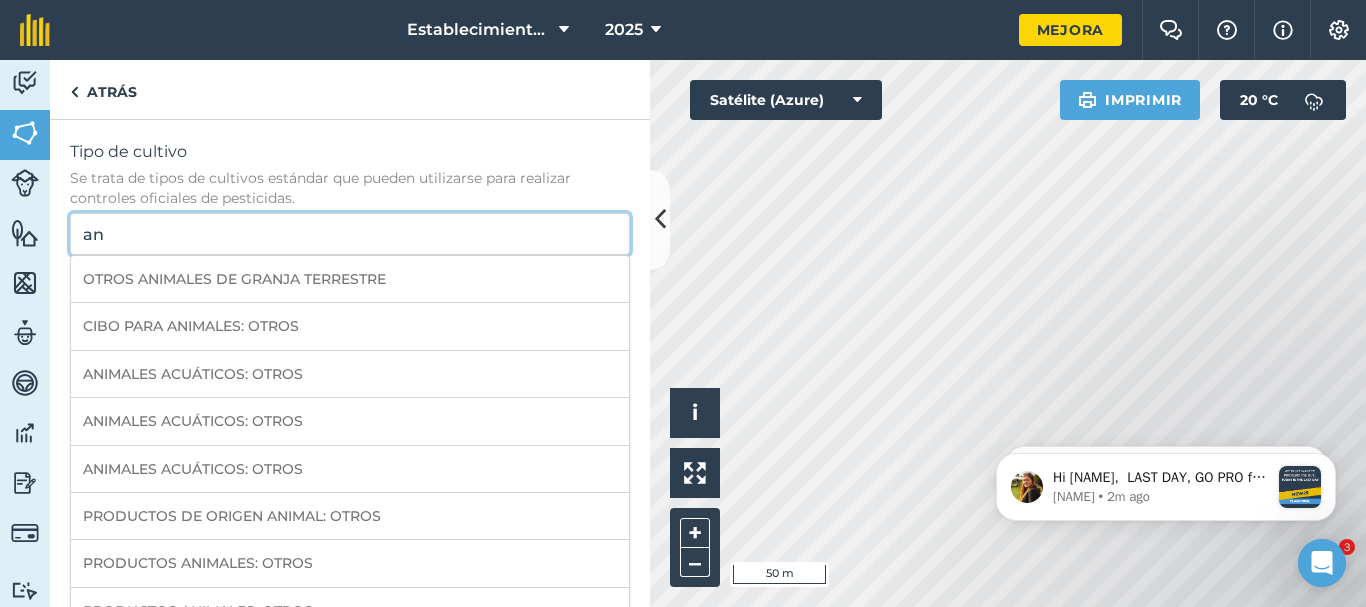 type on "a" 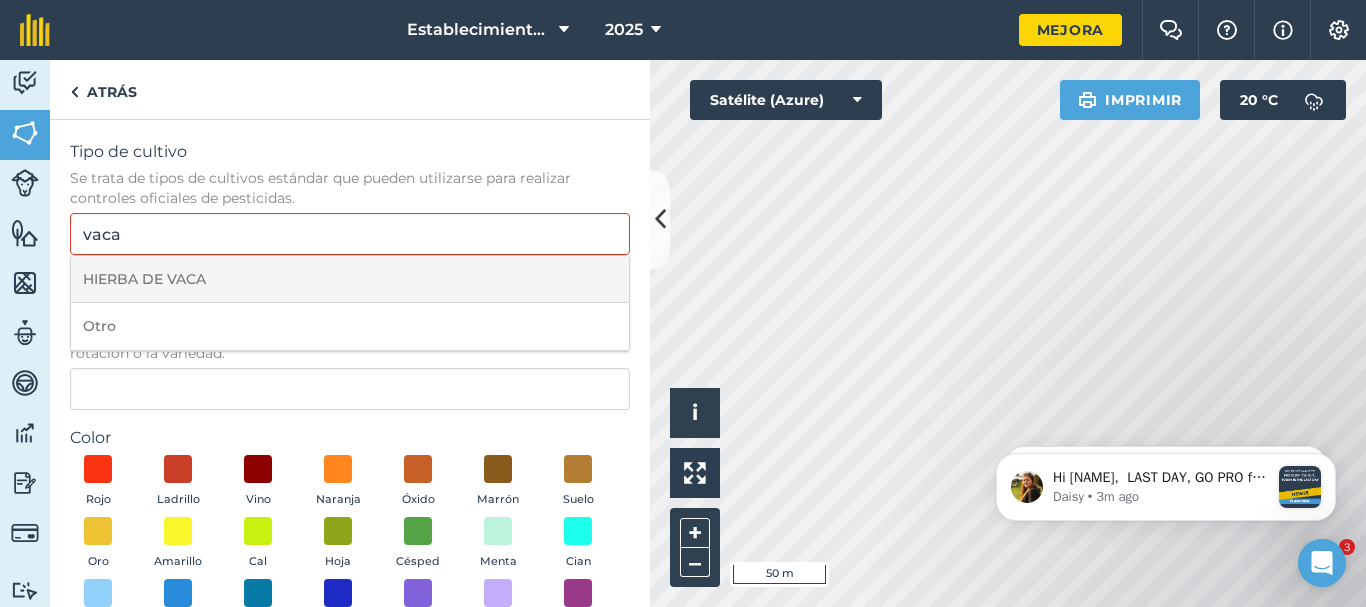 click on "HIERBA DE VACA" at bounding box center (350, 279) 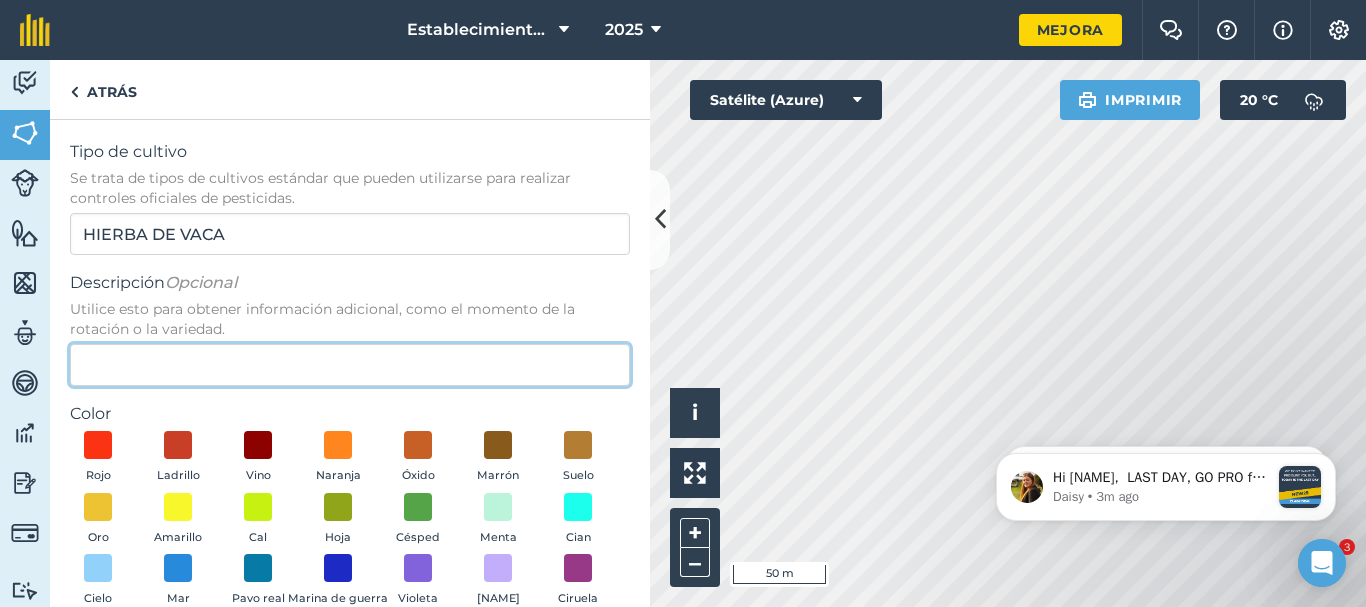 click on "Descripción  Opcional   Utilice esto para obtener información adicional, como el momento de la rotación o la variedad." at bounding box center [350, 365] 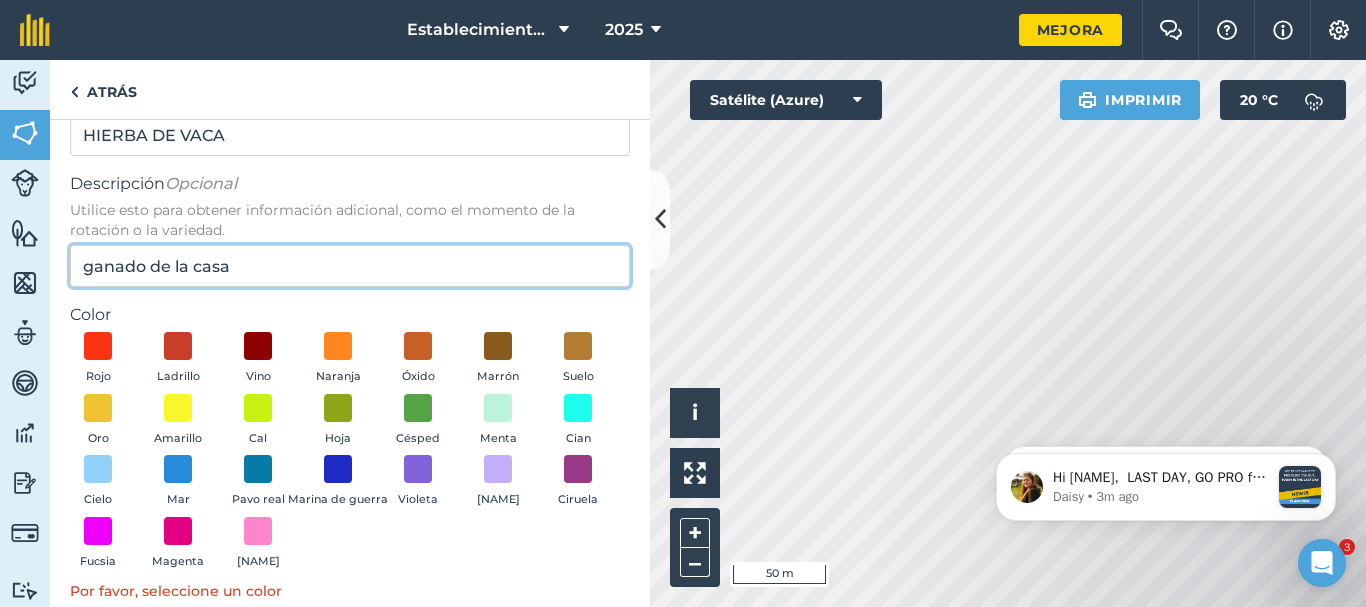 scroll, scrollTop: 101, scrollLeft: 0, axis: vertical 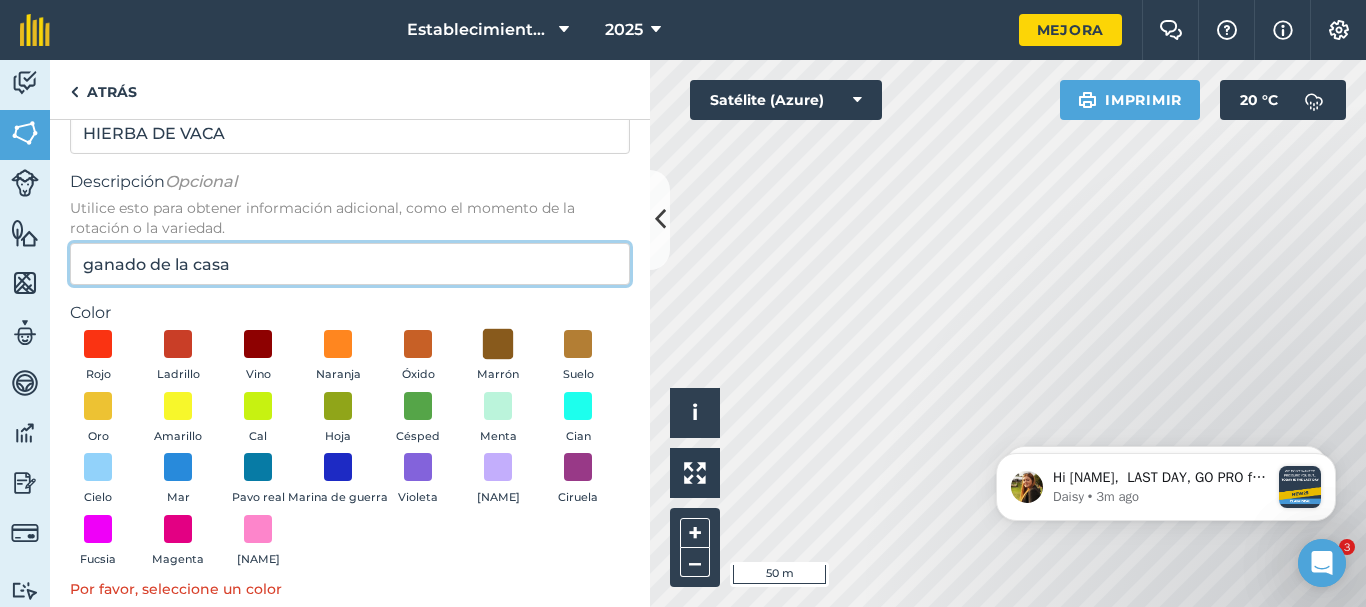 type on "ganado de la casa" 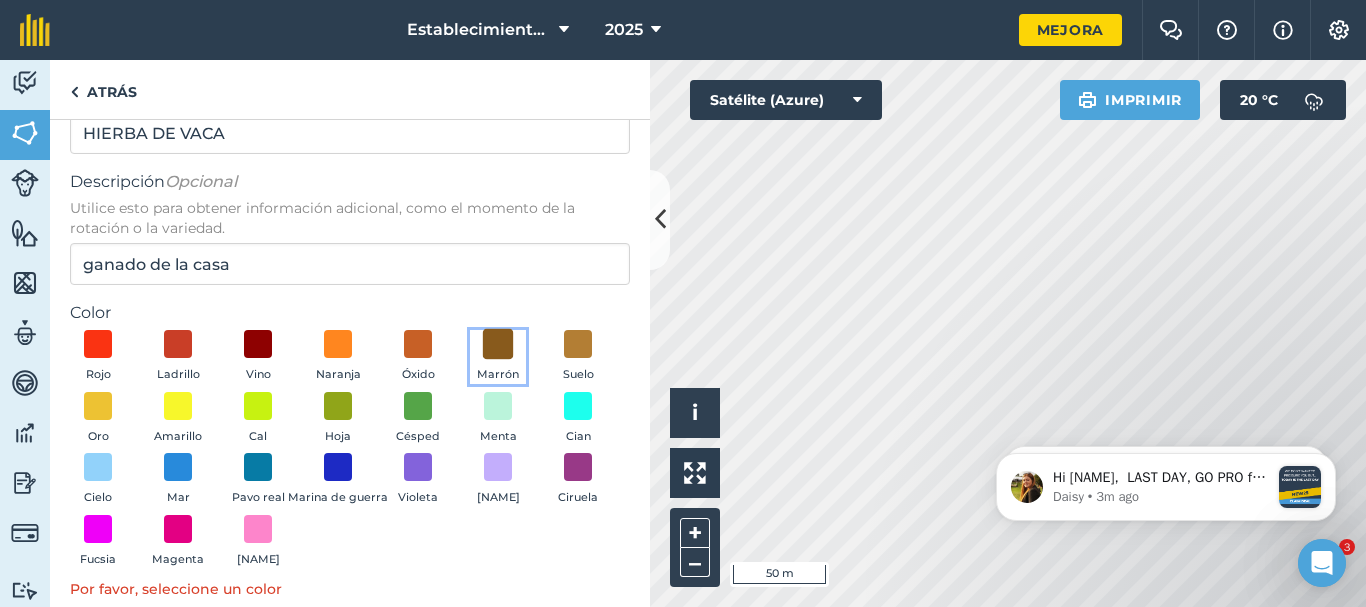 click at bounding box center [498, 344] 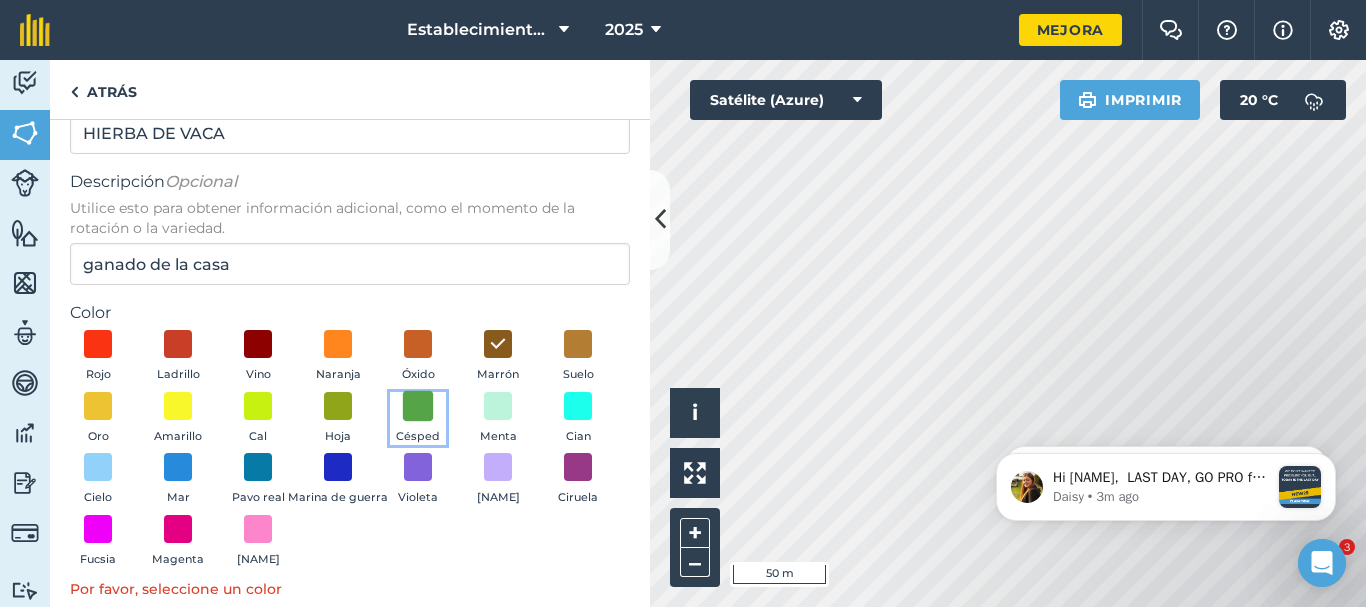 click at bounding box center [418, 405] 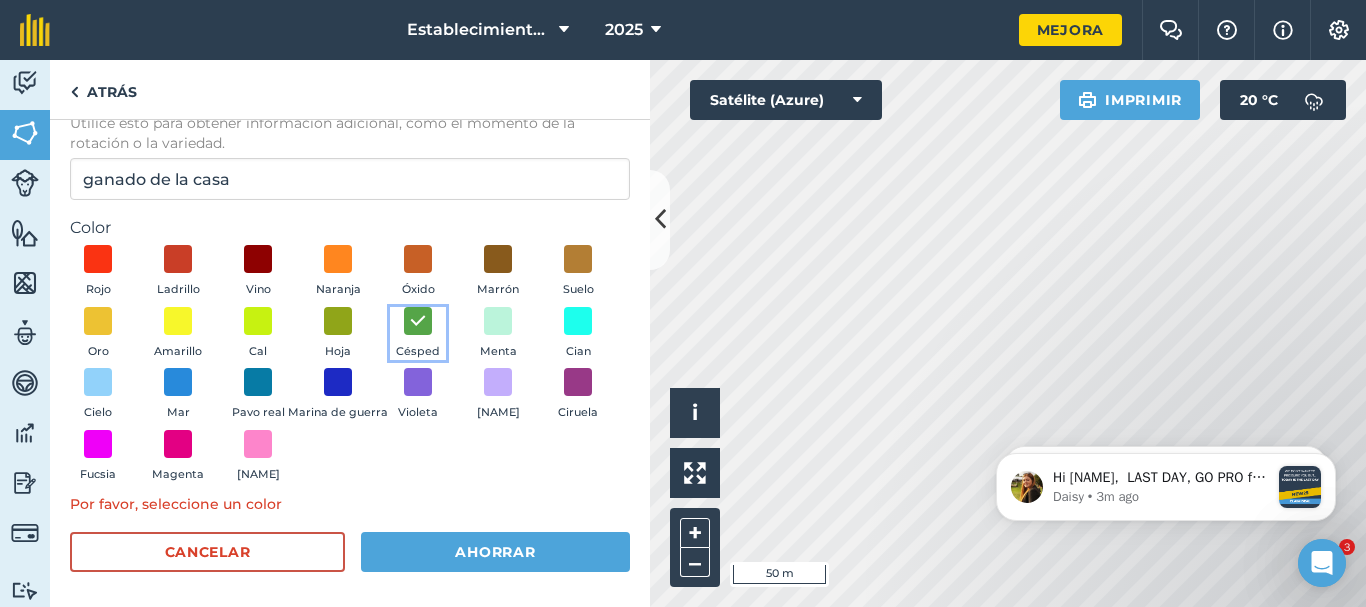 scroll, scrollTop: 192, scrollLeft: 0, axis: vertical 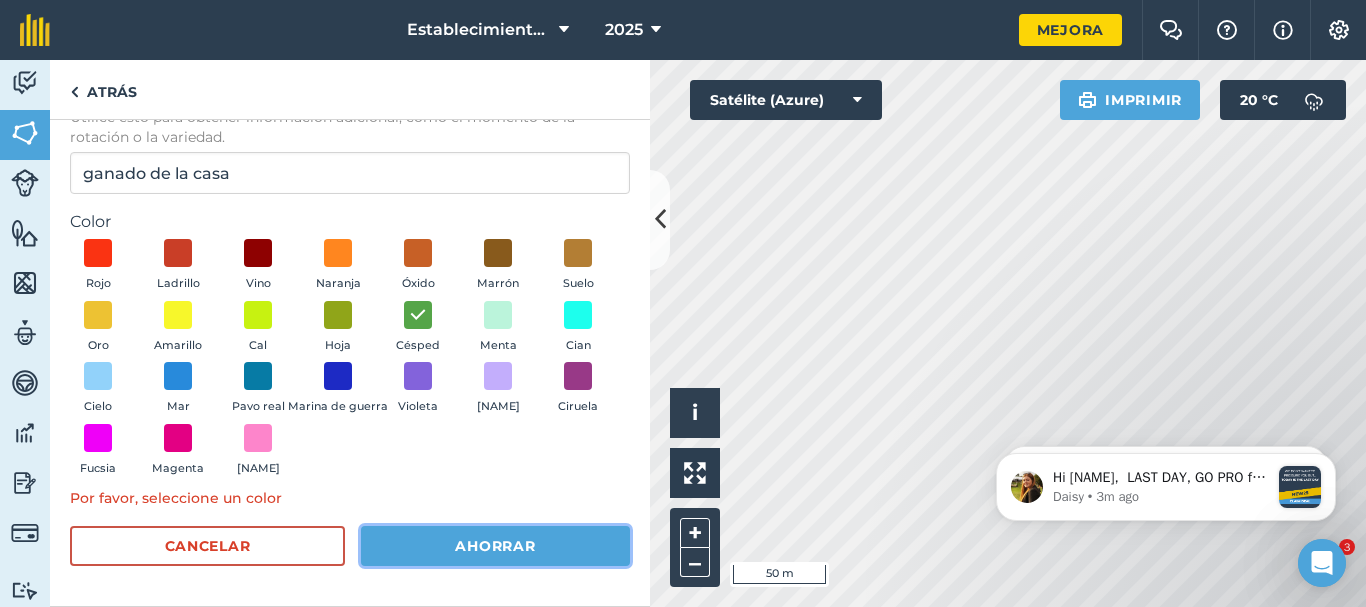 click on "Ahorrar" at bounding box center [495, 546] 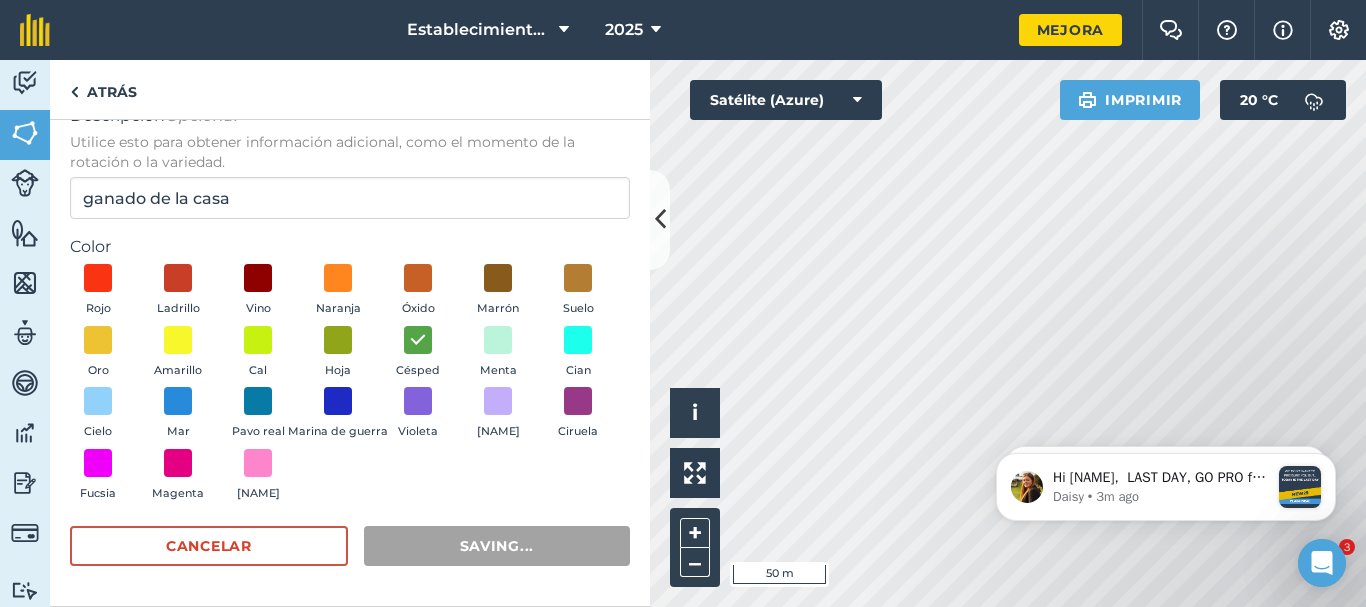 scroll, scrollTop: 167, scrollLeft: 0, axis: vertical 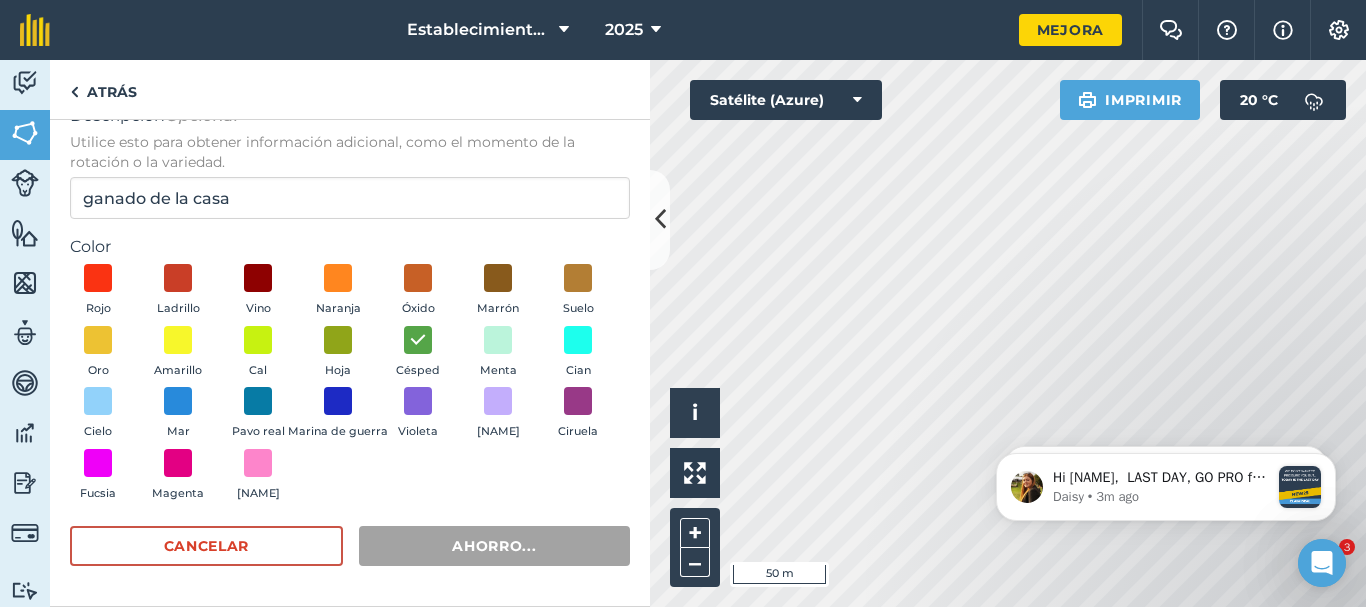 radio on "false" 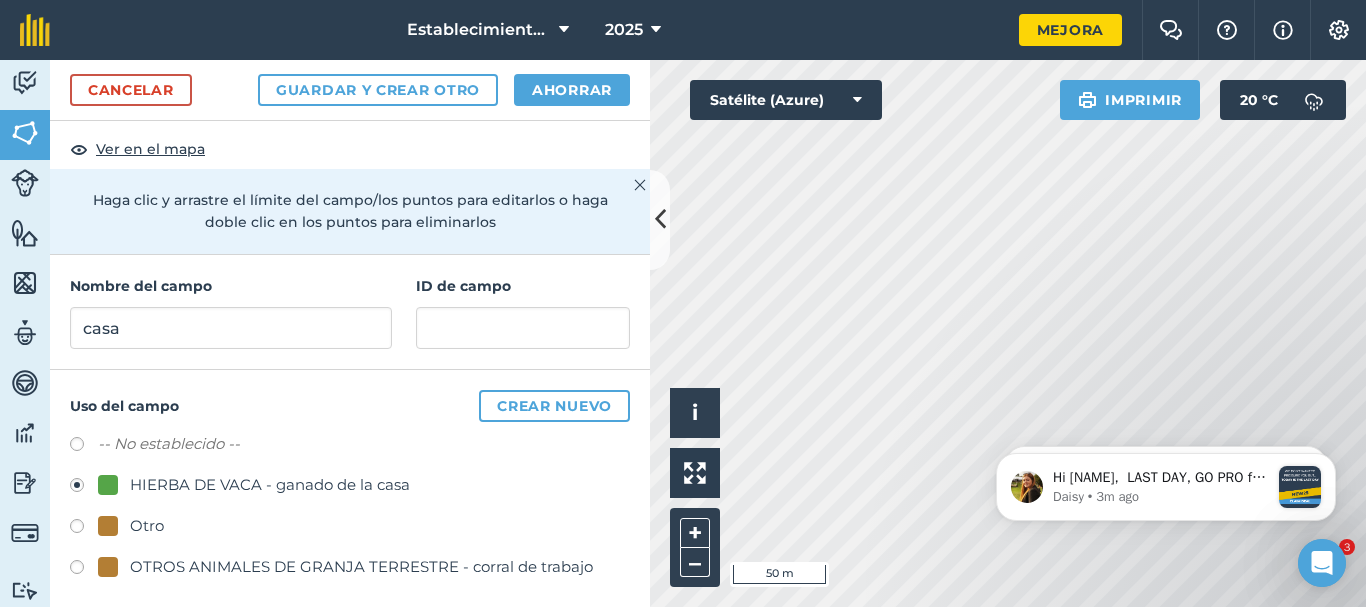 scroll, scrollTop: 115, scrollLeft: 0, axis: vertical 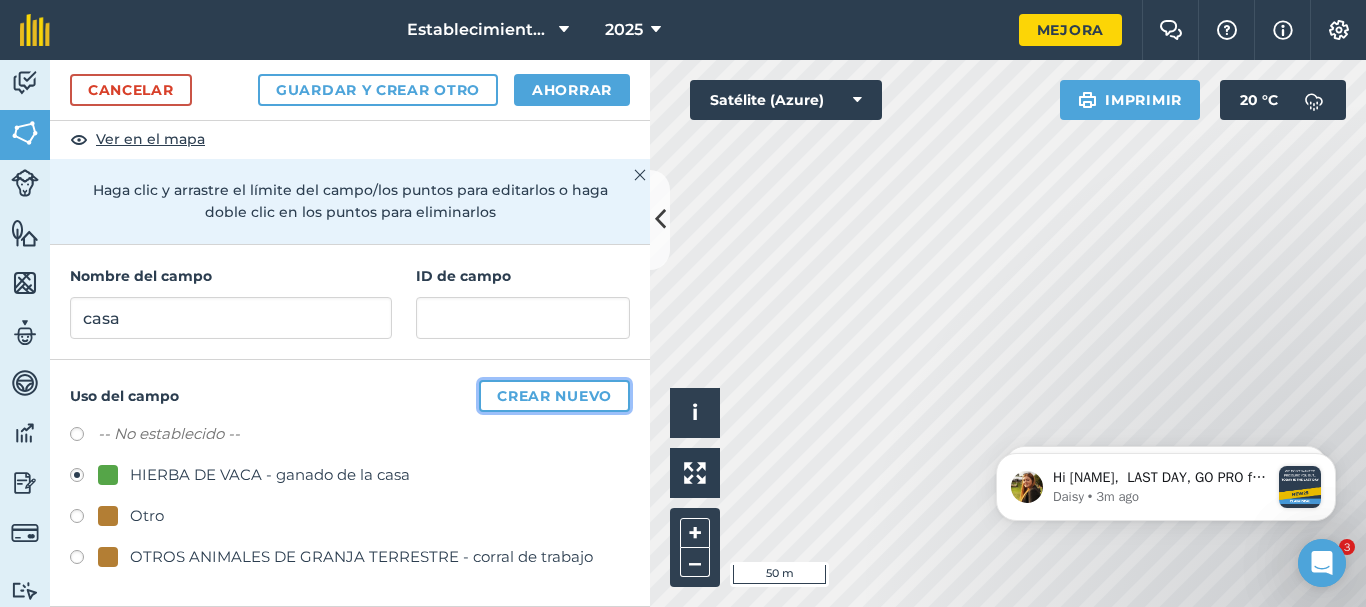 click on "Crear nuevo" at bounding box center (554, 396) 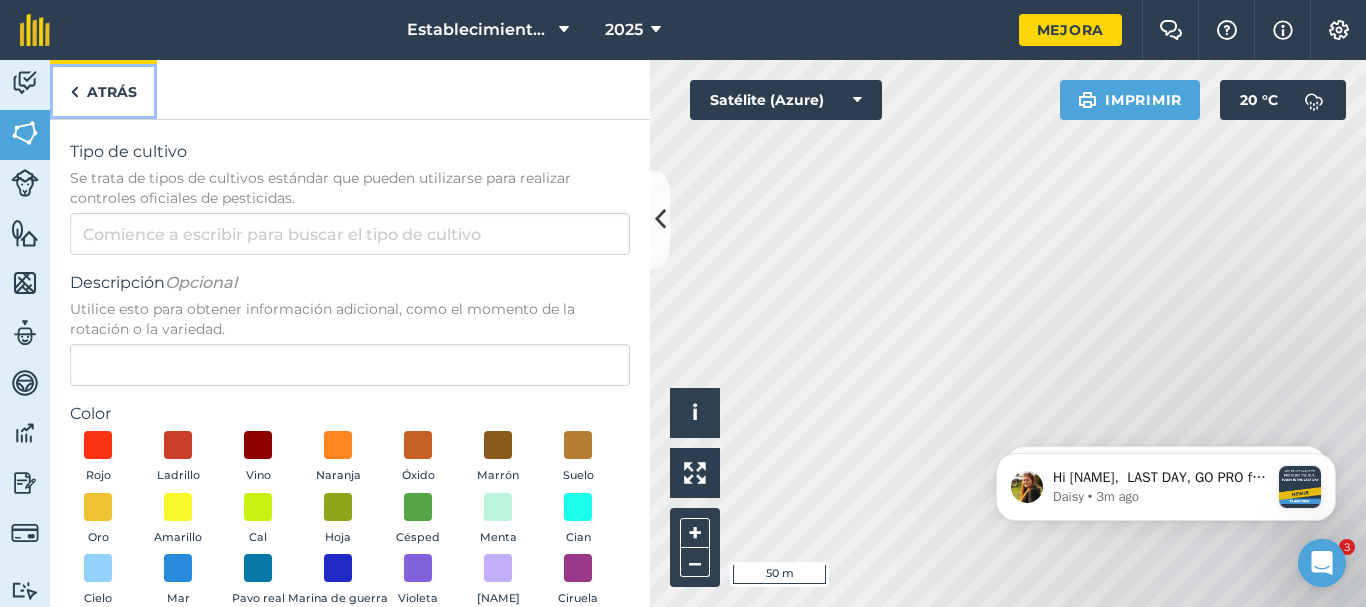 click on "Atrás" at bounding box center [112, 92] 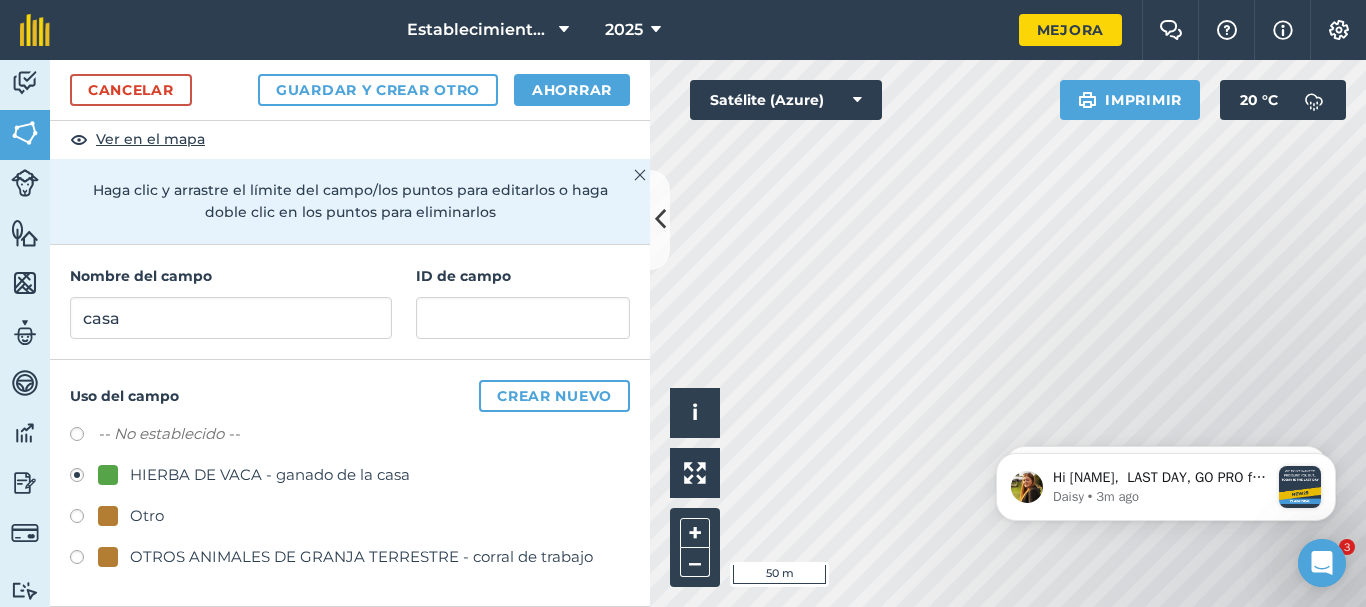 click on "Cancelar Guardar y crear otro Ahorrar" at bounding box center [350, 90] 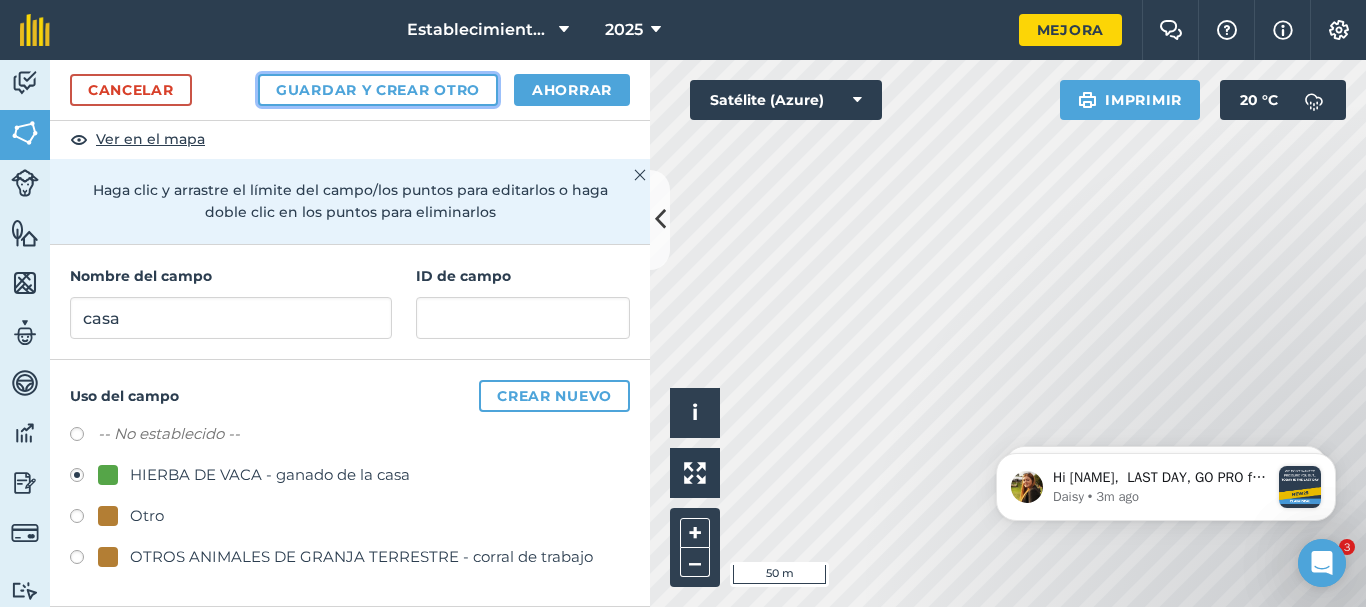 click on "Guardar y crear otro" at bounding box center [378, 90] 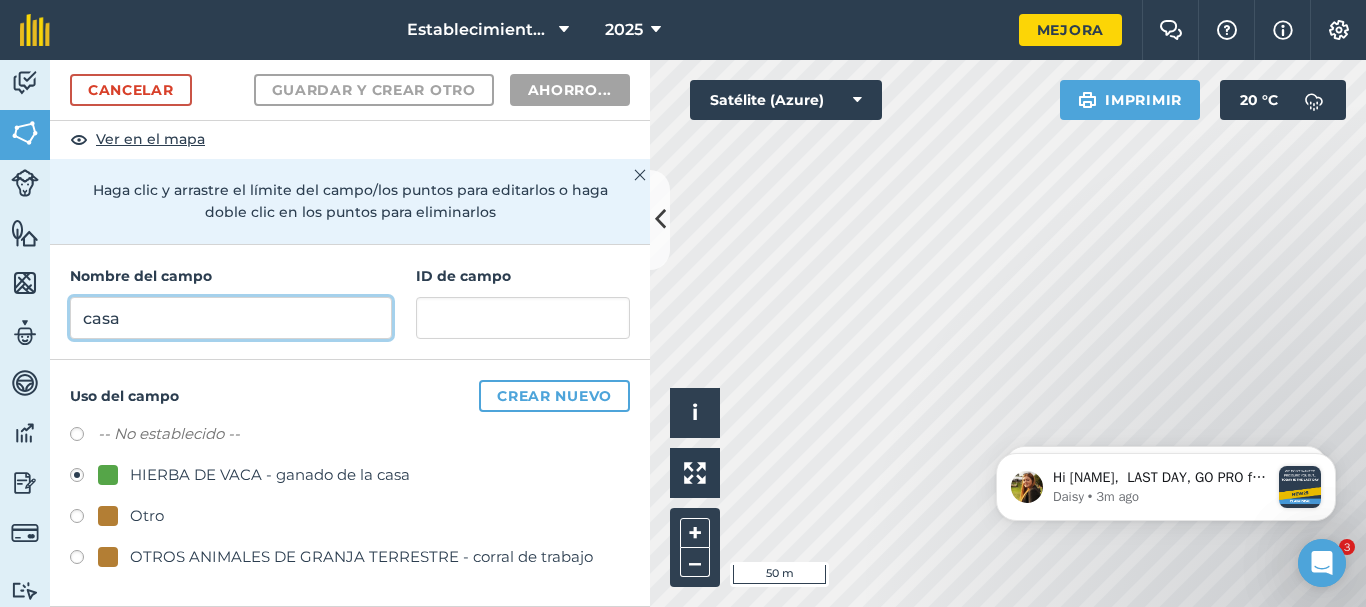 radio on "false" 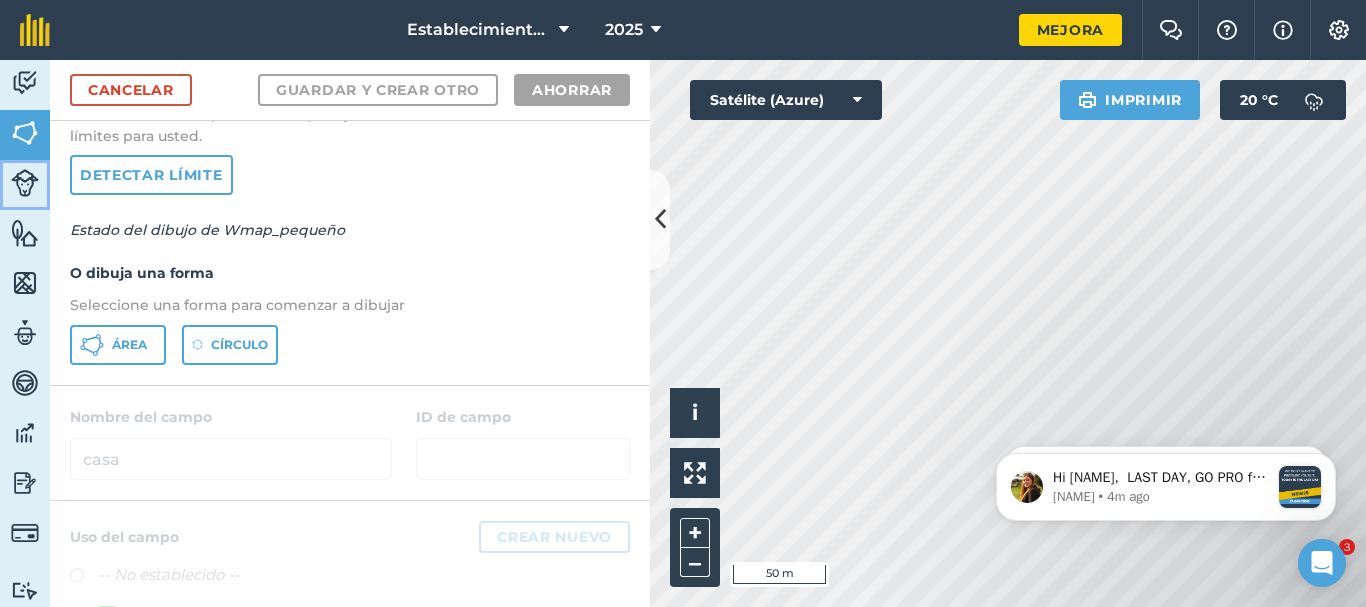 click at bounding box center (25, 183) 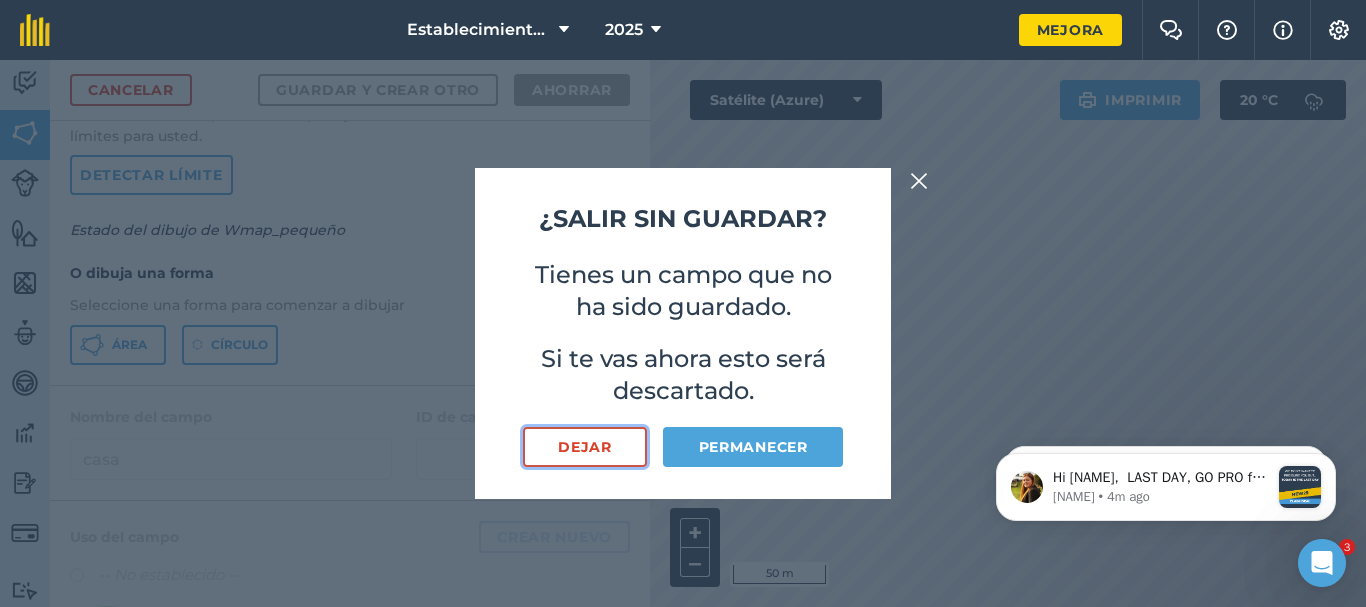 click on "Dejar" at bounding box center (585, 447) 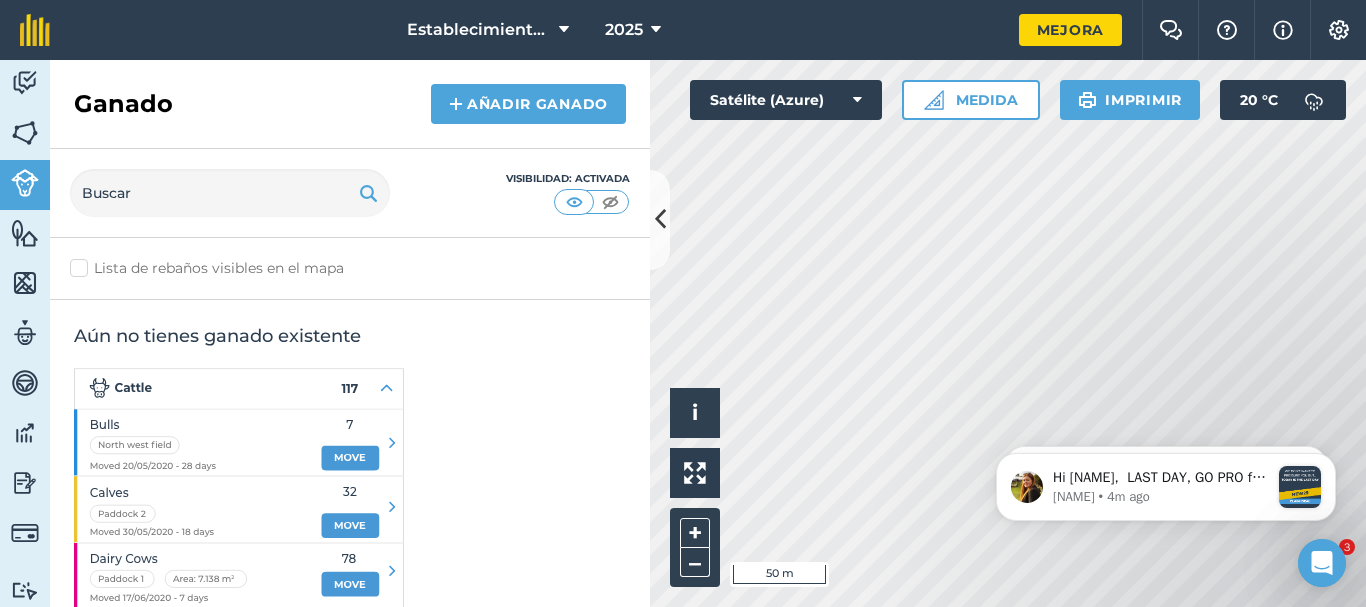 click on "Lista de rebaños visibles en el mapa" at bounding box center [219, 268] 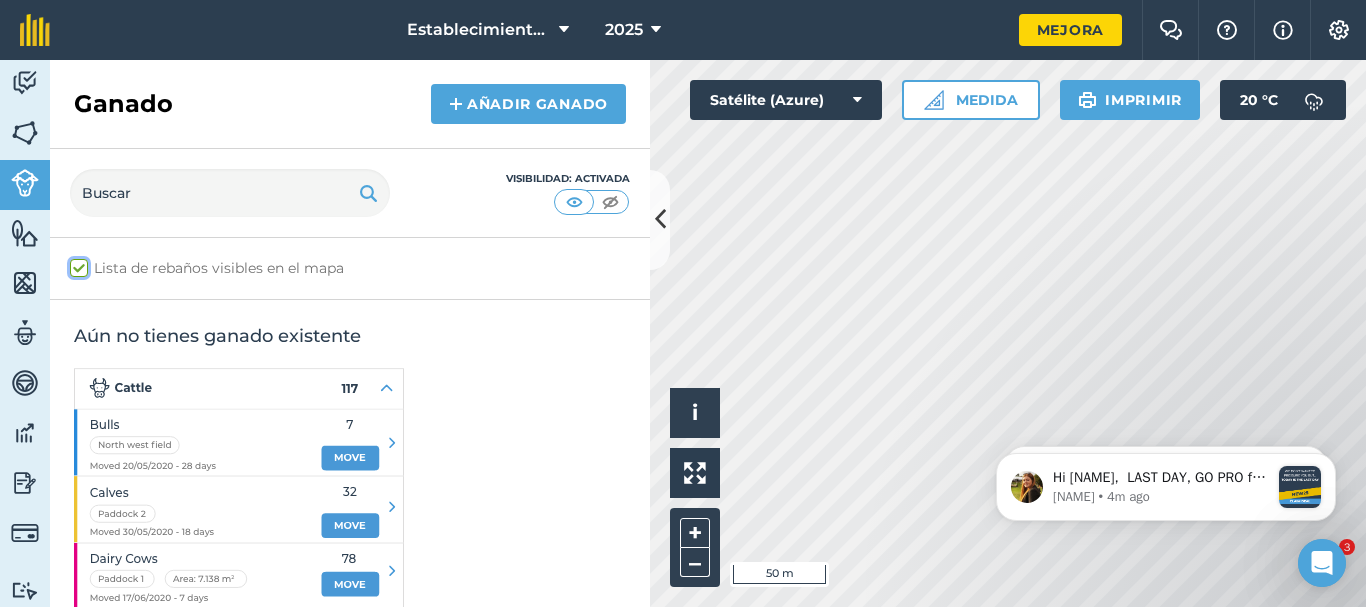 checkbox on "true" 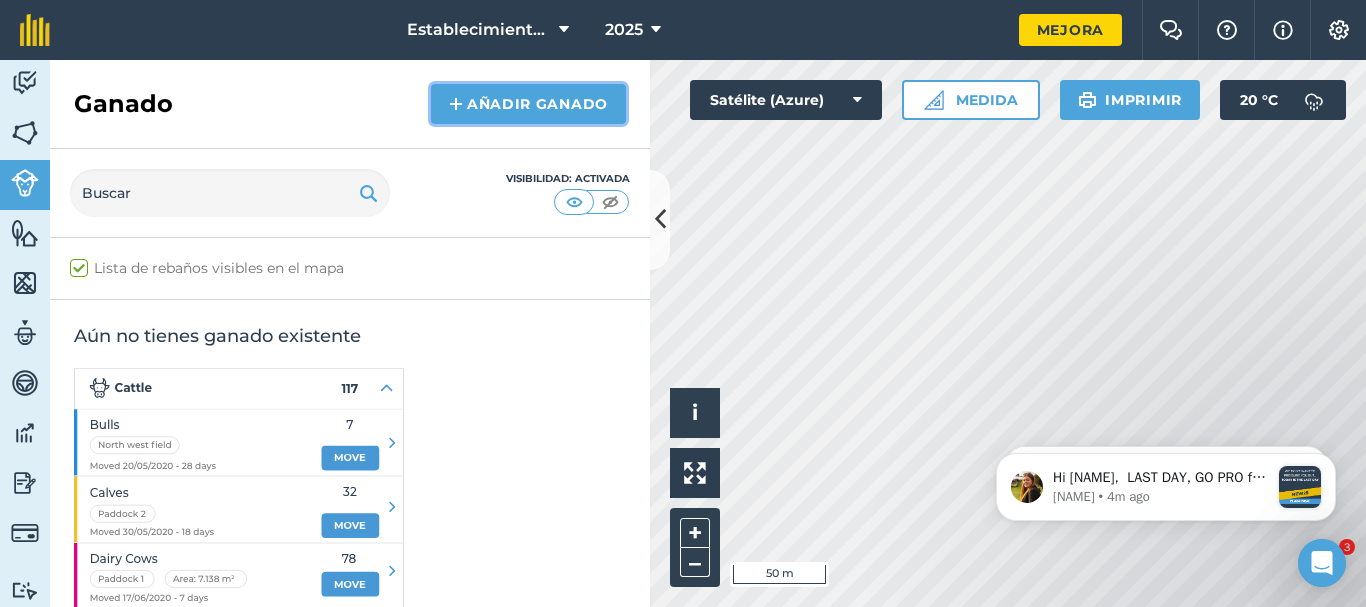 click on "Añadir ganado" at bounding box center (528, 104) 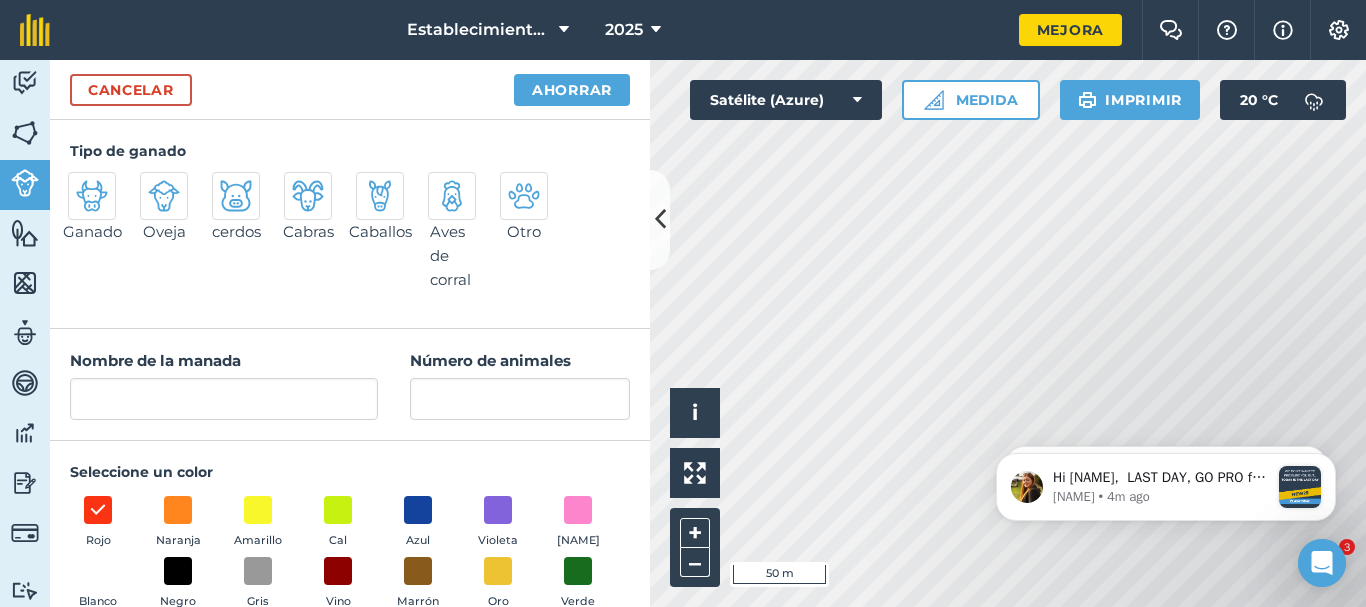 click at bounding box center [92, 196] 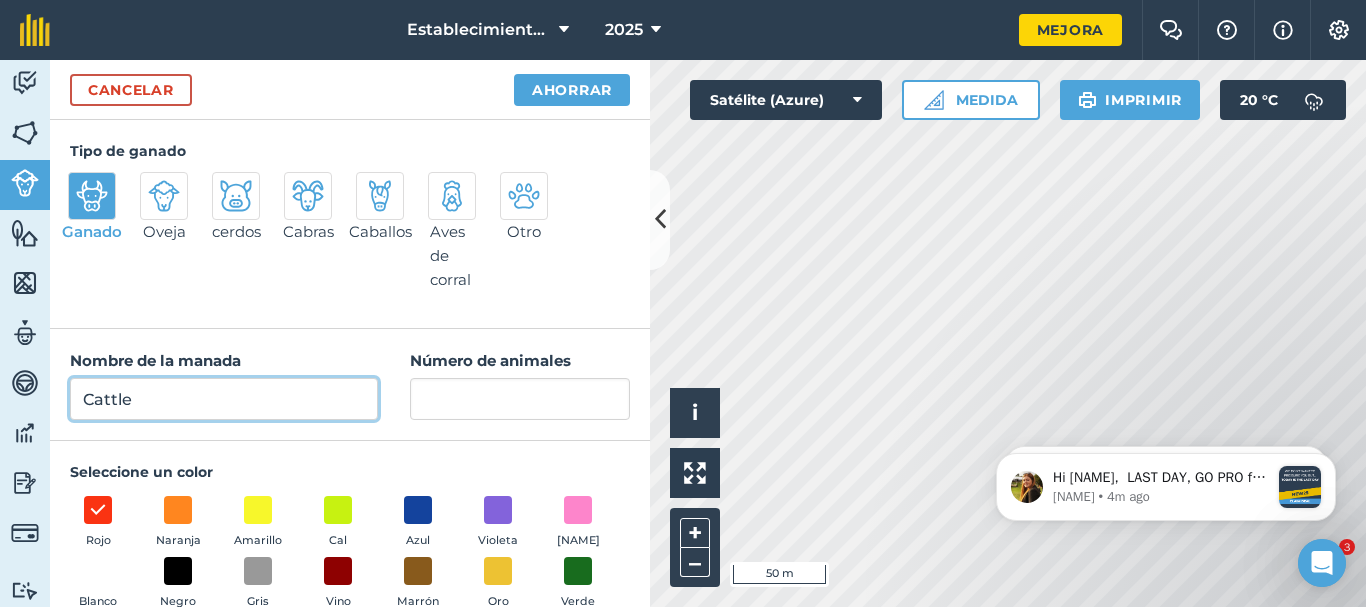 click on "Cattle" at bounding box center [224, 399] 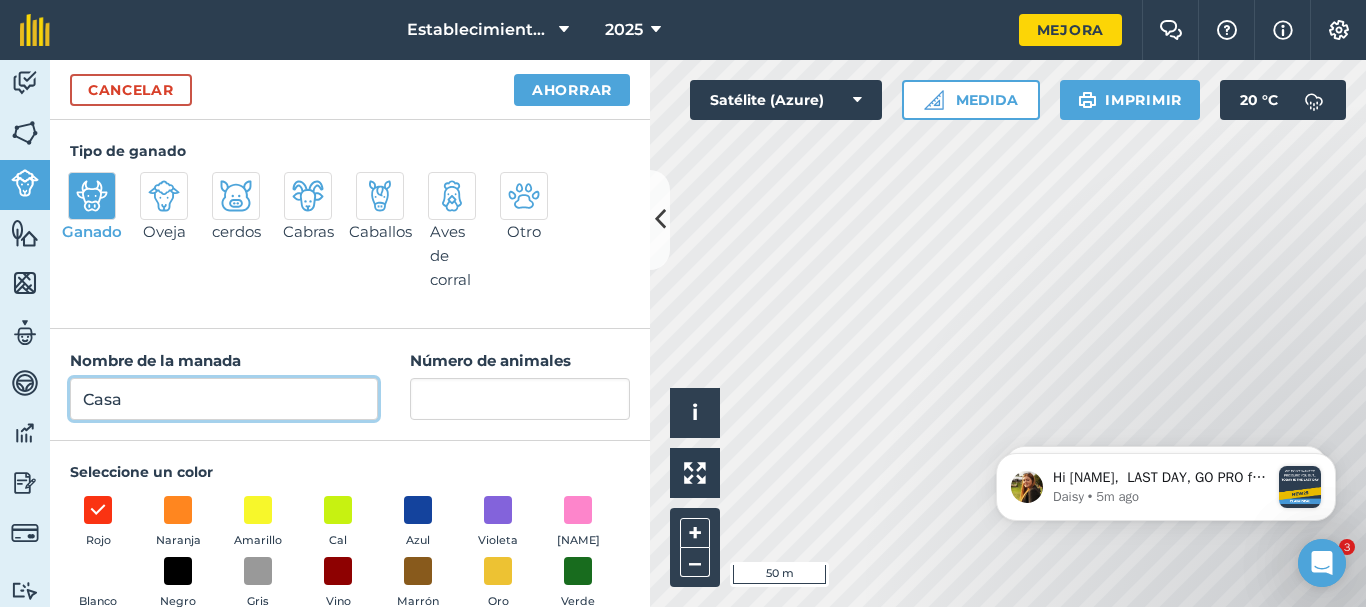 type on "Casa" 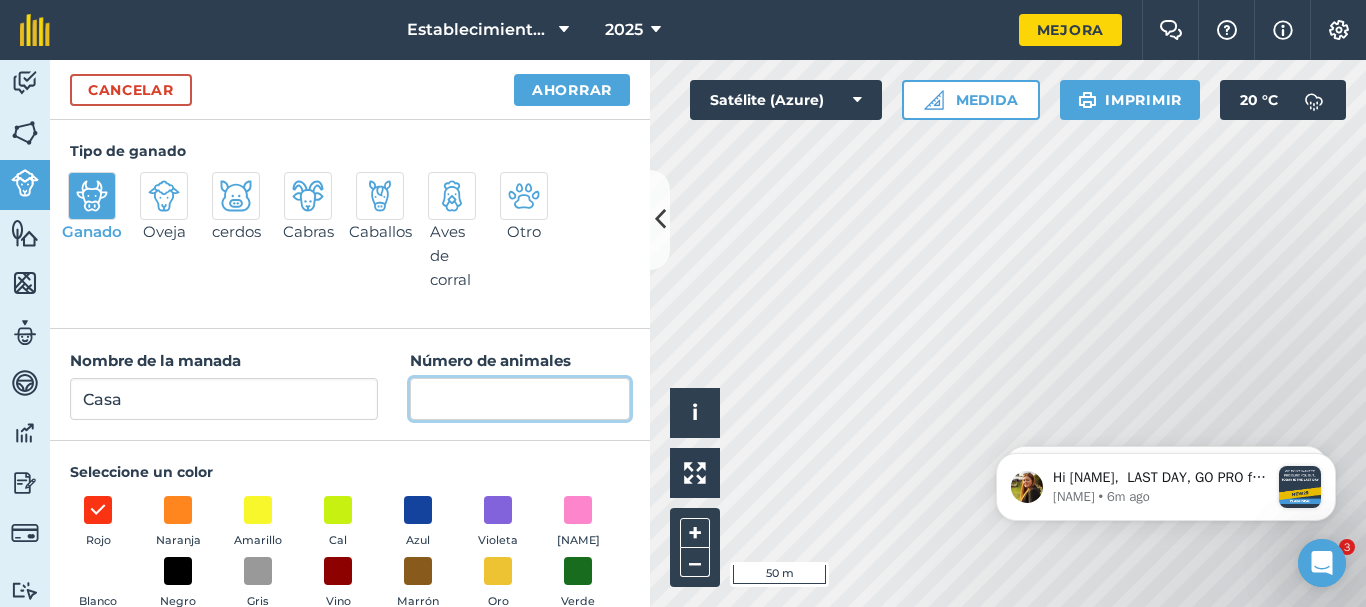click on "Número de animales" at bounding box center (520, 399) 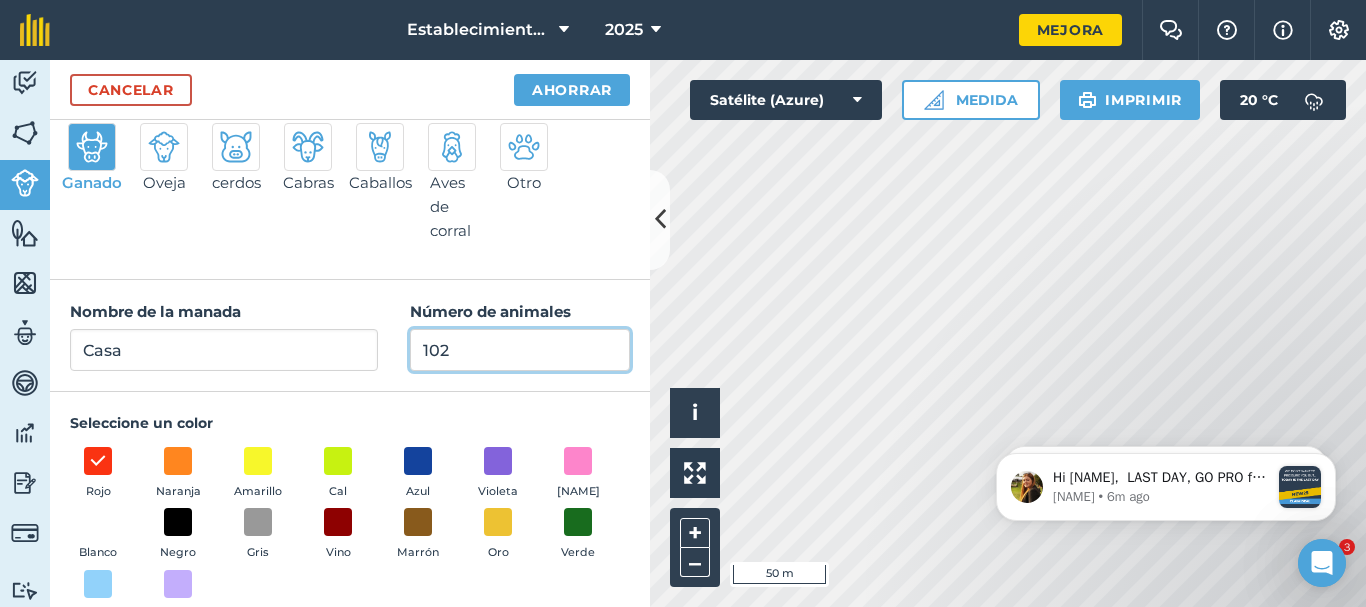 scroll, scrollTop: 50, scrollLeft: 0, axis: vertical 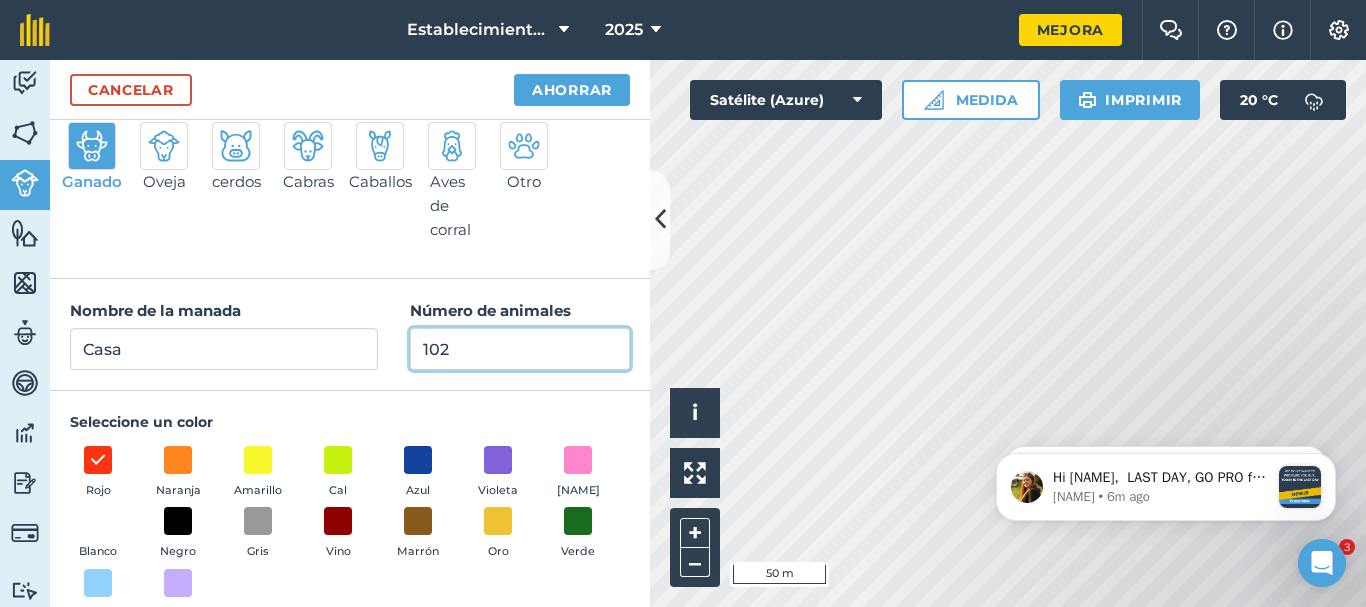 type on "102" 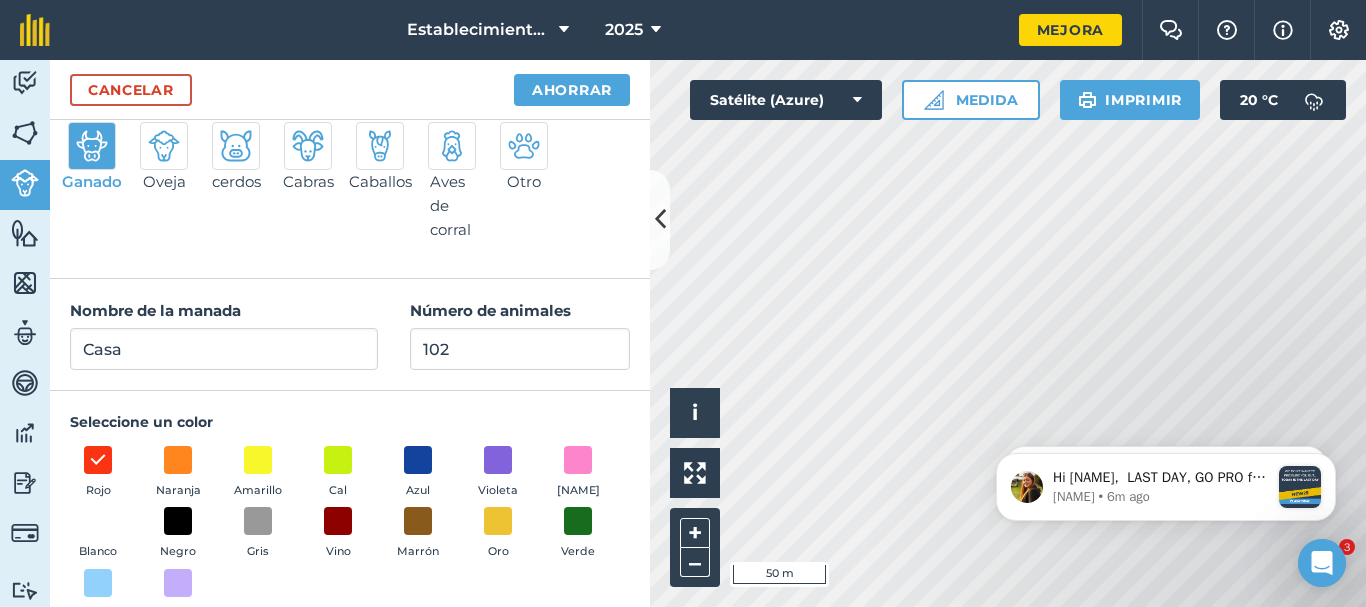 click on "Rojo Naranja Amarillo Cal Azul Violeta Rosa Blanco Negro Gris Vino Marrón Oro Verde Cielo Lila" at bounding box center (350, 538) 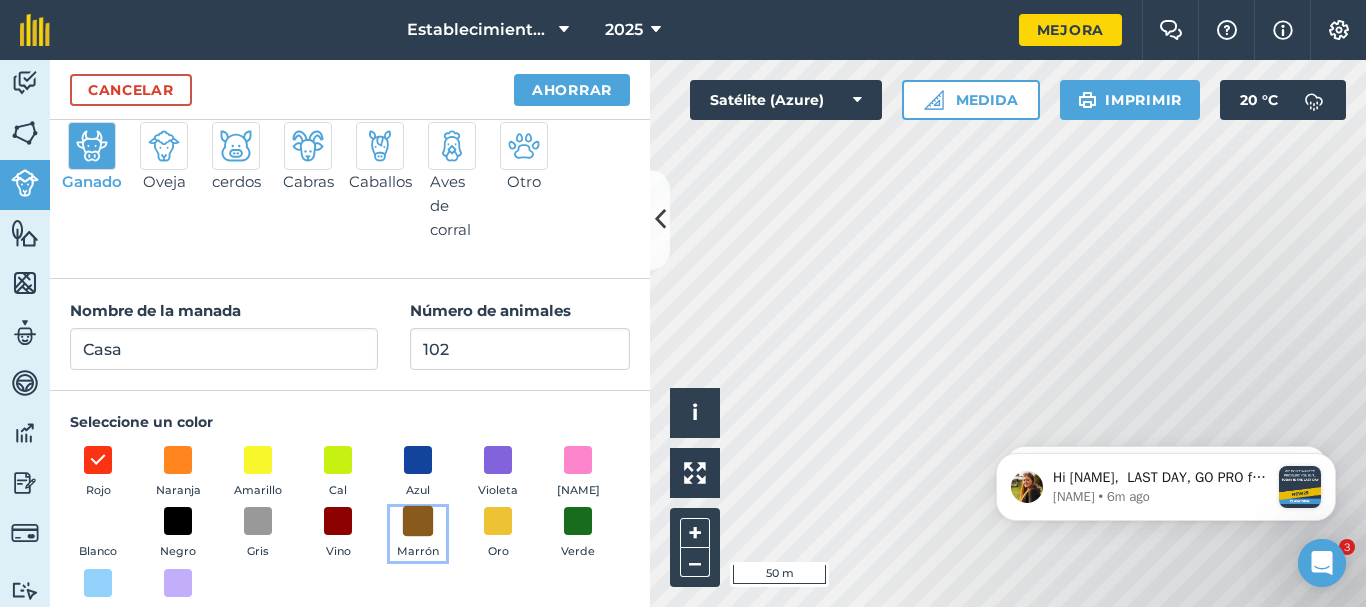 click at bounding box center (418, 521) 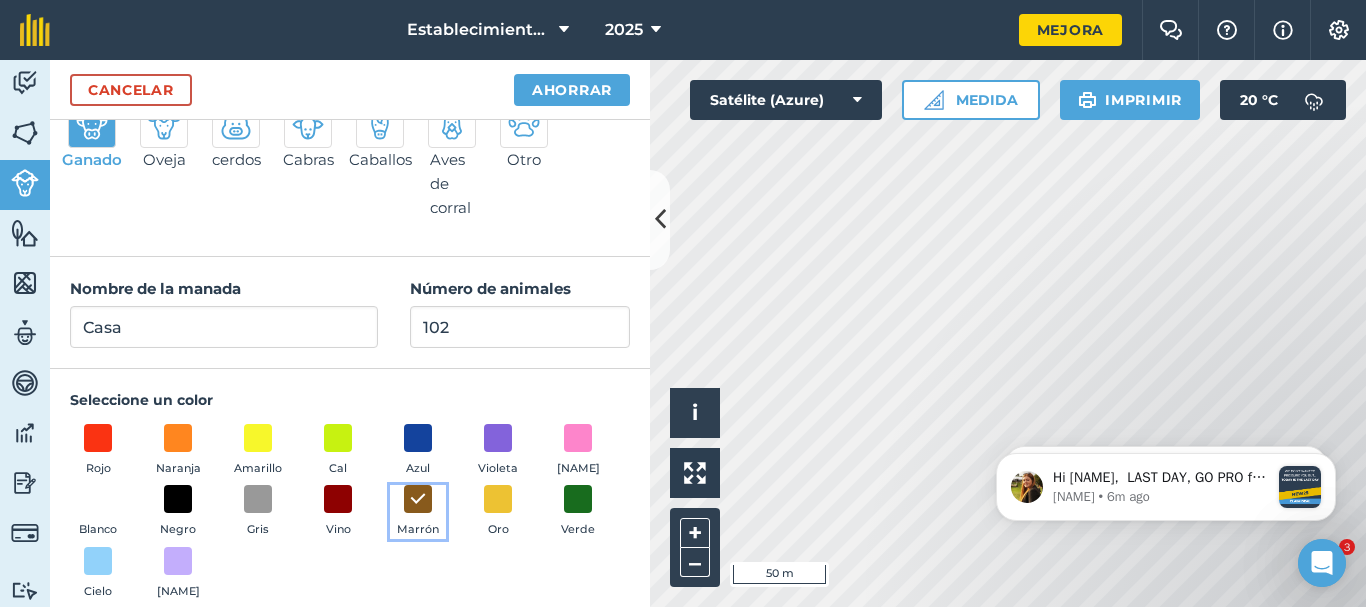 scroll, scrollTop: 95, scrollLeft: 0, axis: vertical 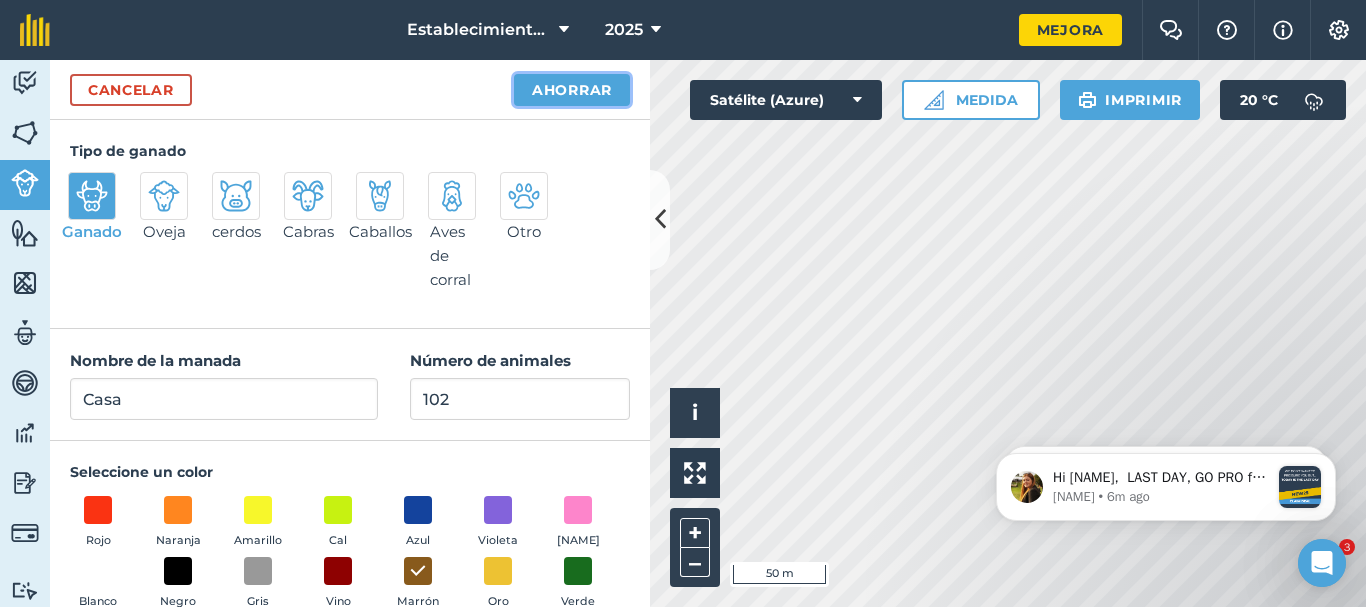 click on "Ahorrar" at bounding box center [572, 90] 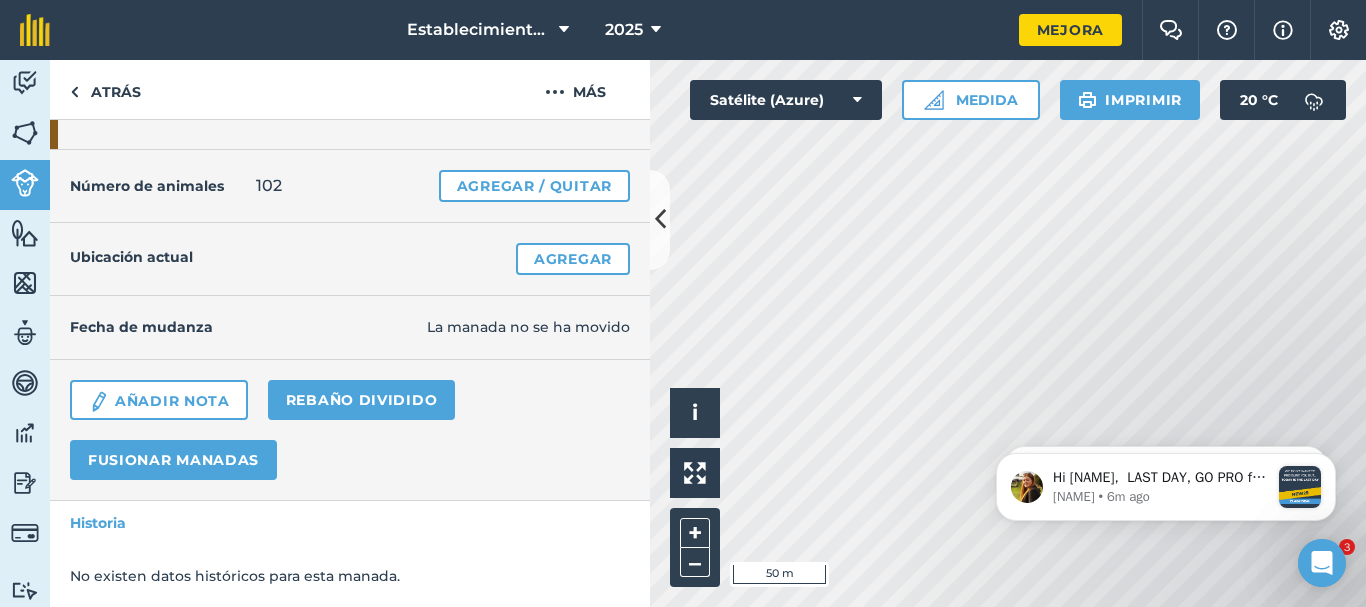 scroll, scrollTop: 0, scrollLeft: 0, axis: both 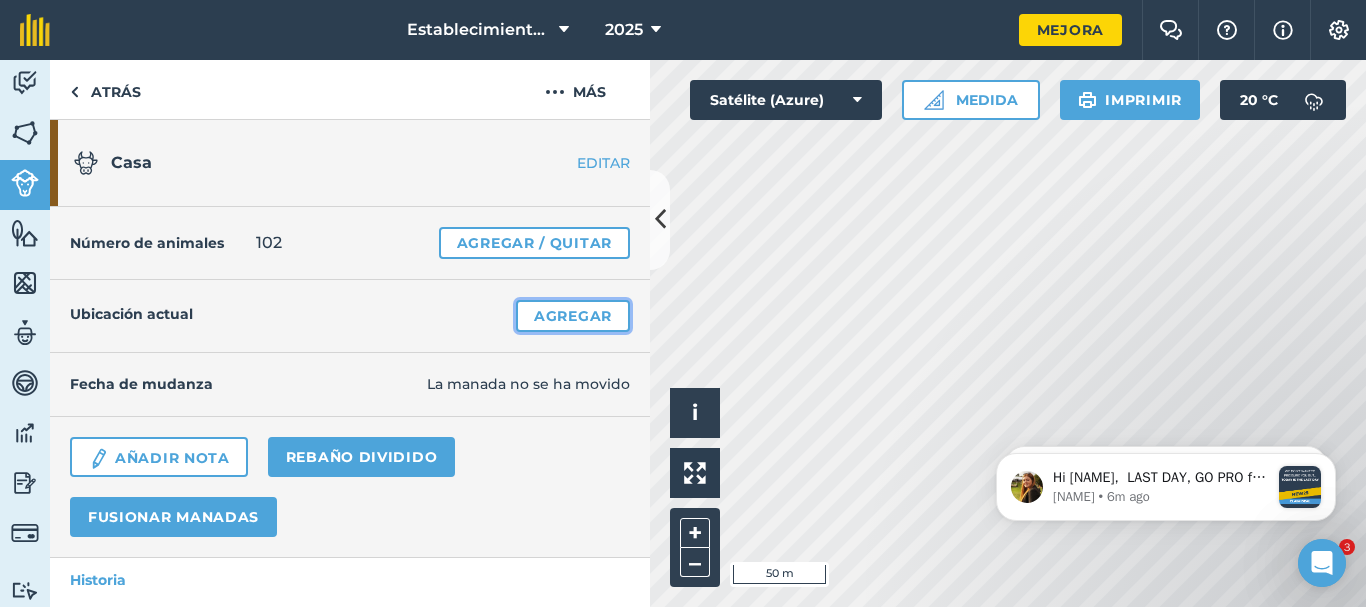 click on "Agregar" at bounding box center (573, 316) 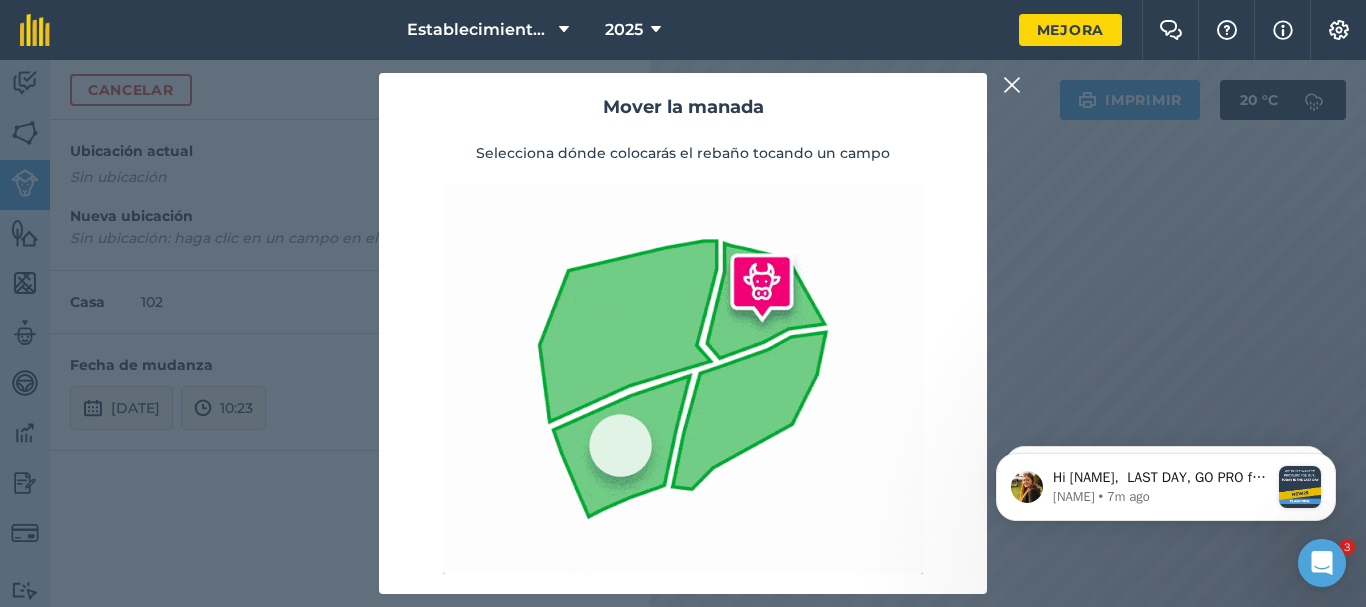 click on "Mover la manada Selecciona dónde colocarás el rebaño tocando un campo" at bounding box center [683, 333] 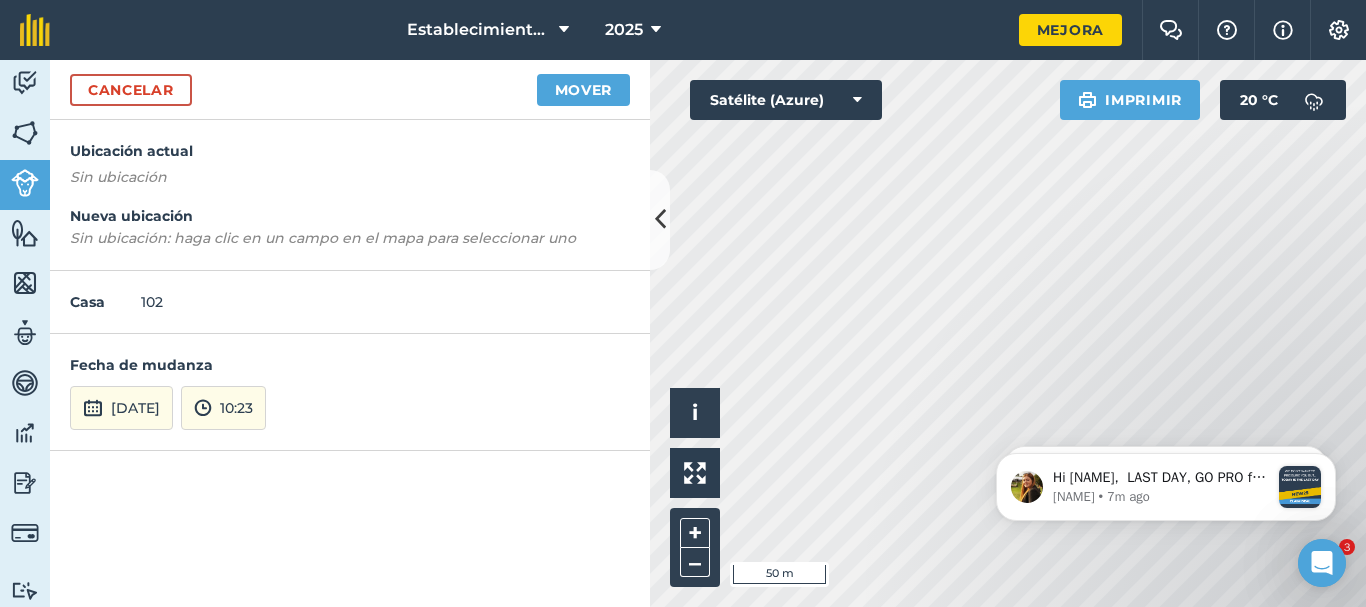 click on "Sin ubicación" at bounding box center [350, 177] 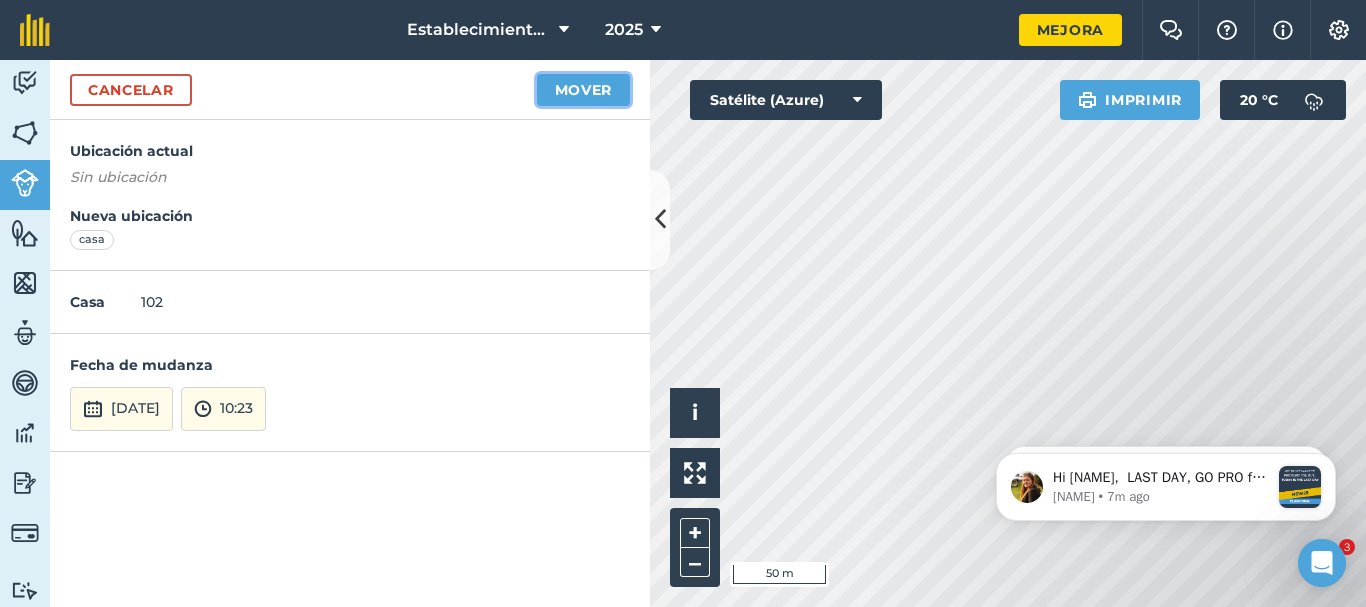 click on "Mover" at bounding box center [584, 90] 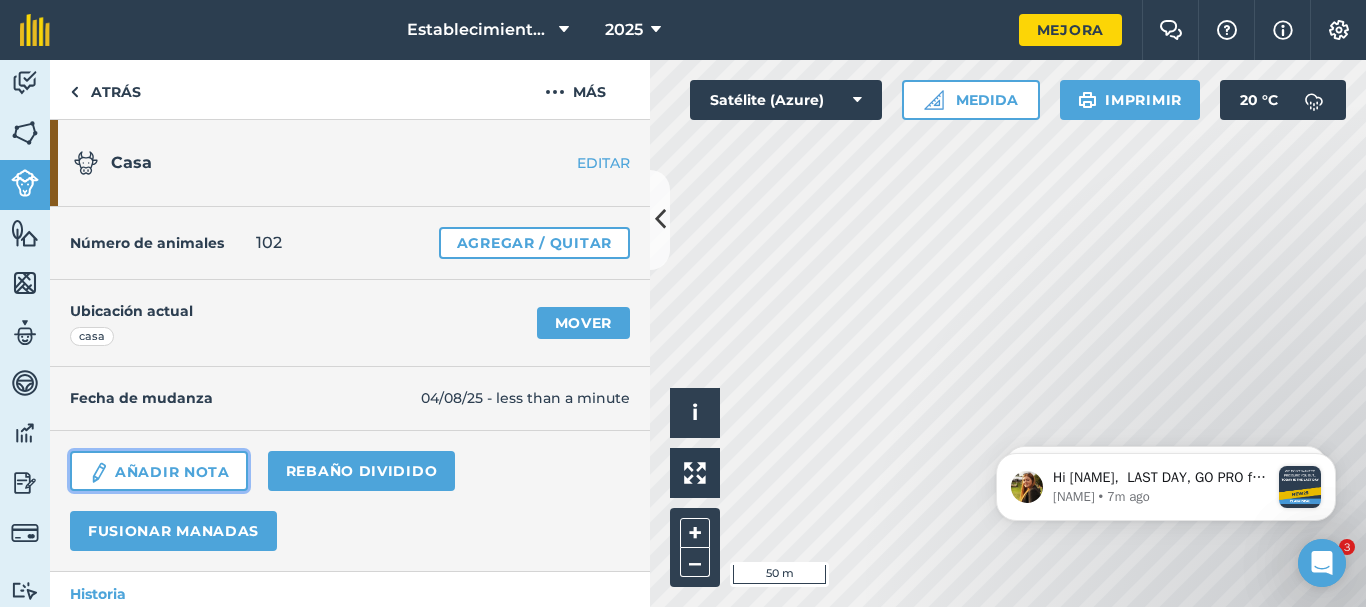 click on "Añadir nota" at bounding box center (159, 471) 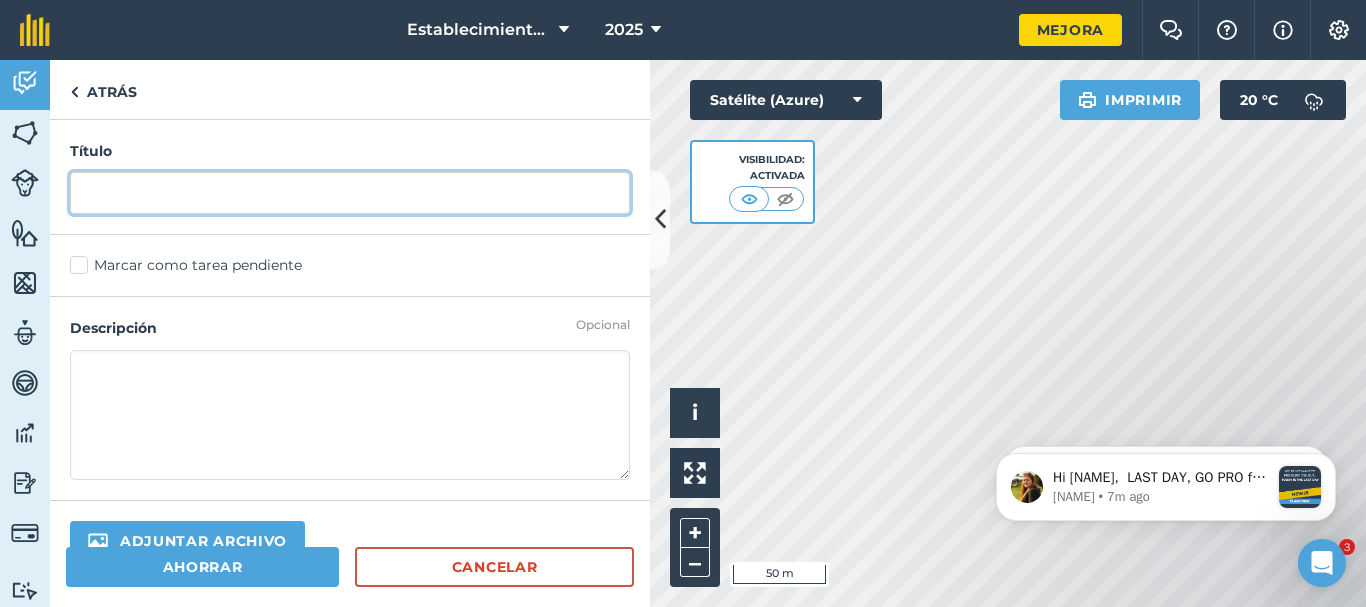 click at bounding box center (350, 193) 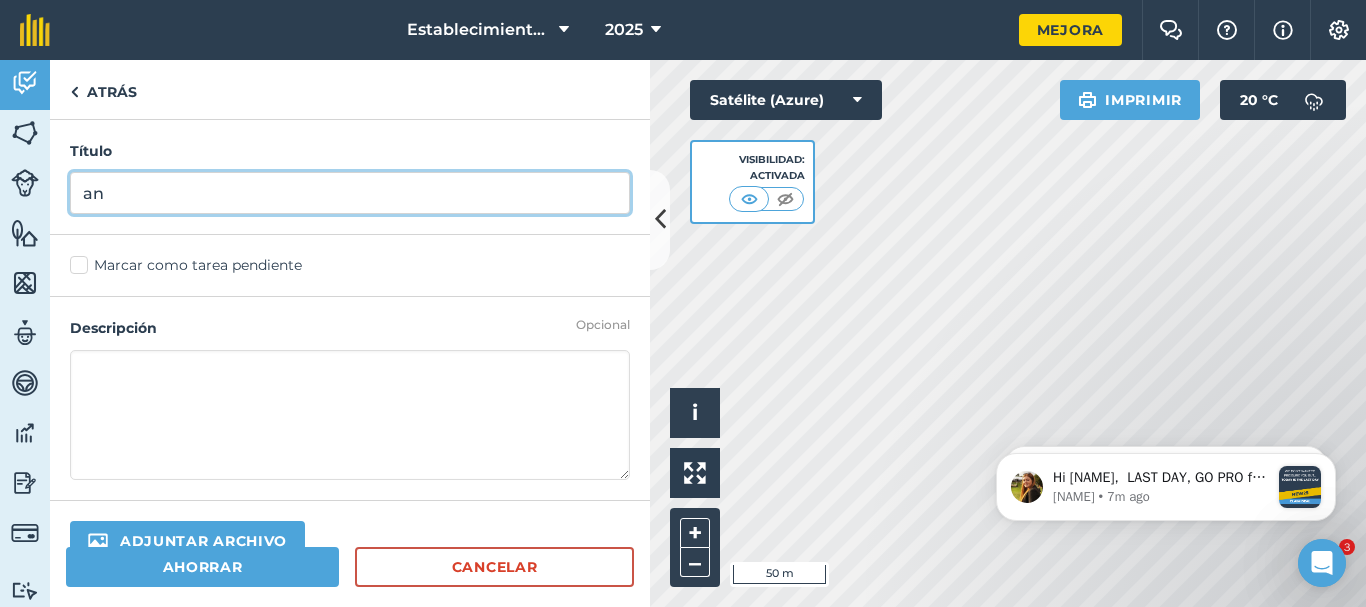 type on "a" 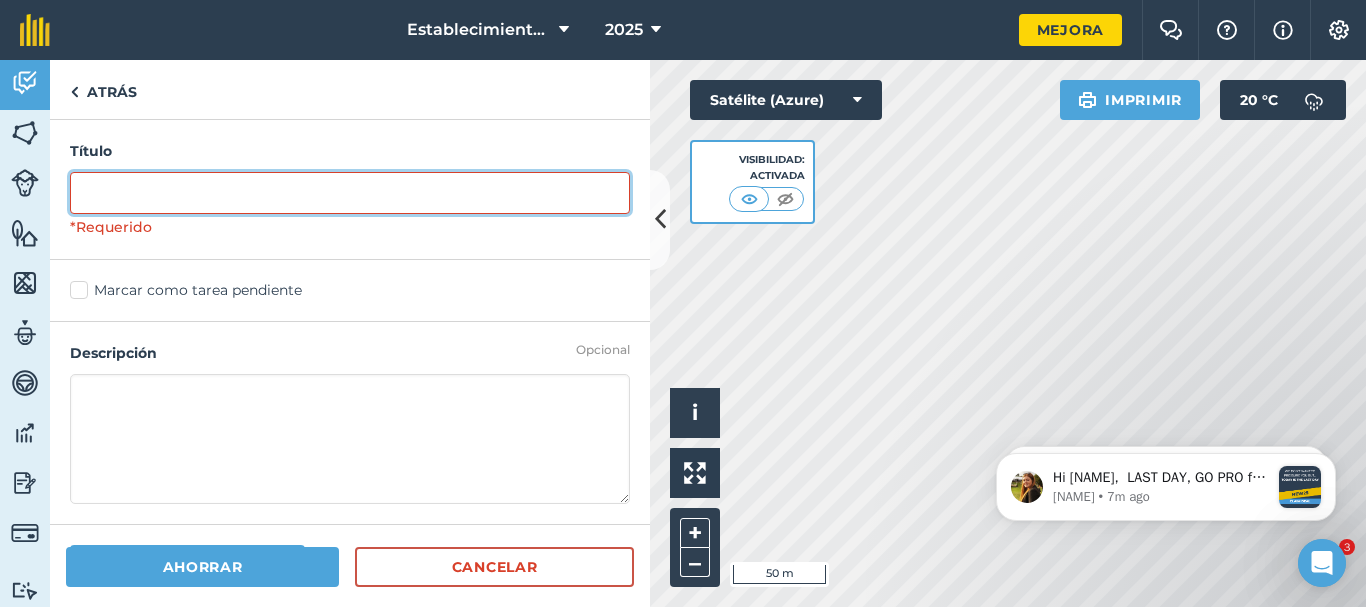click at bounding box center (350, 193) 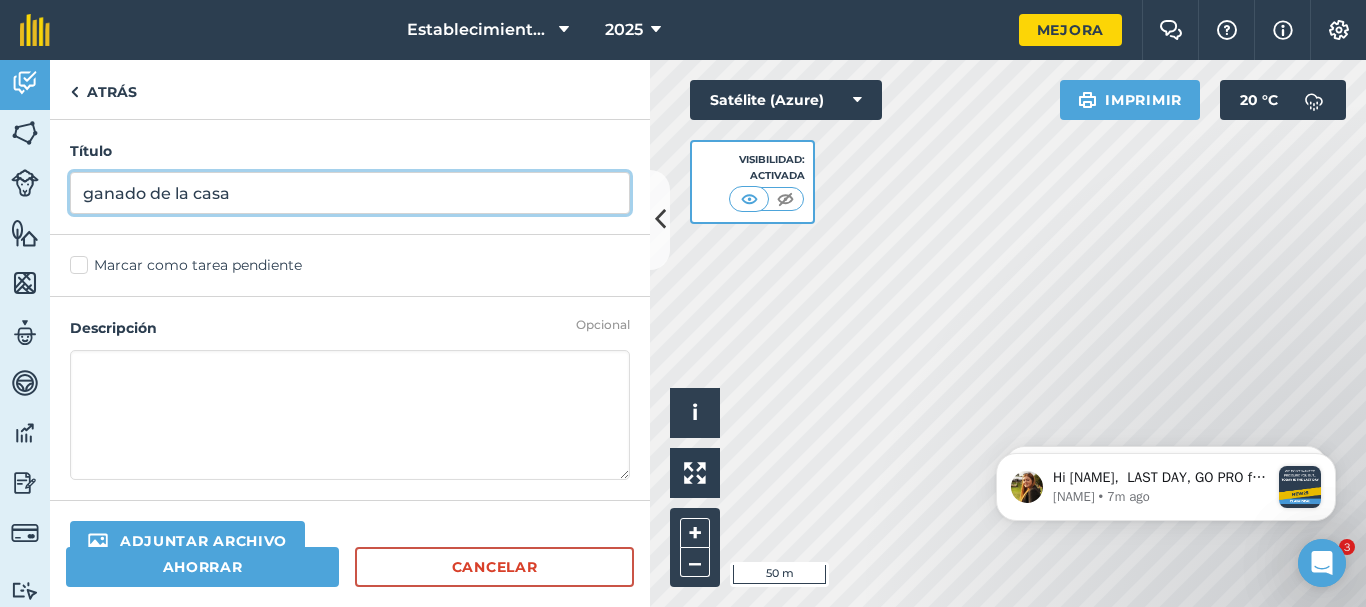 type on "ganado de la casa" 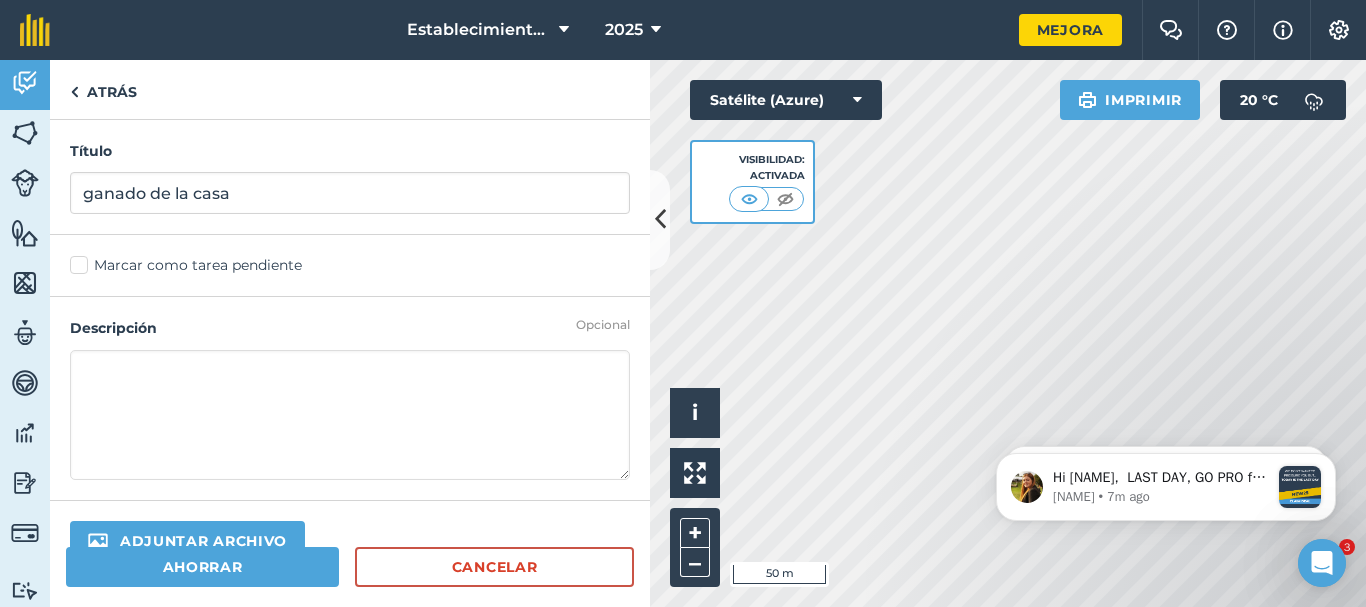 click at bounding box center [350, 415] 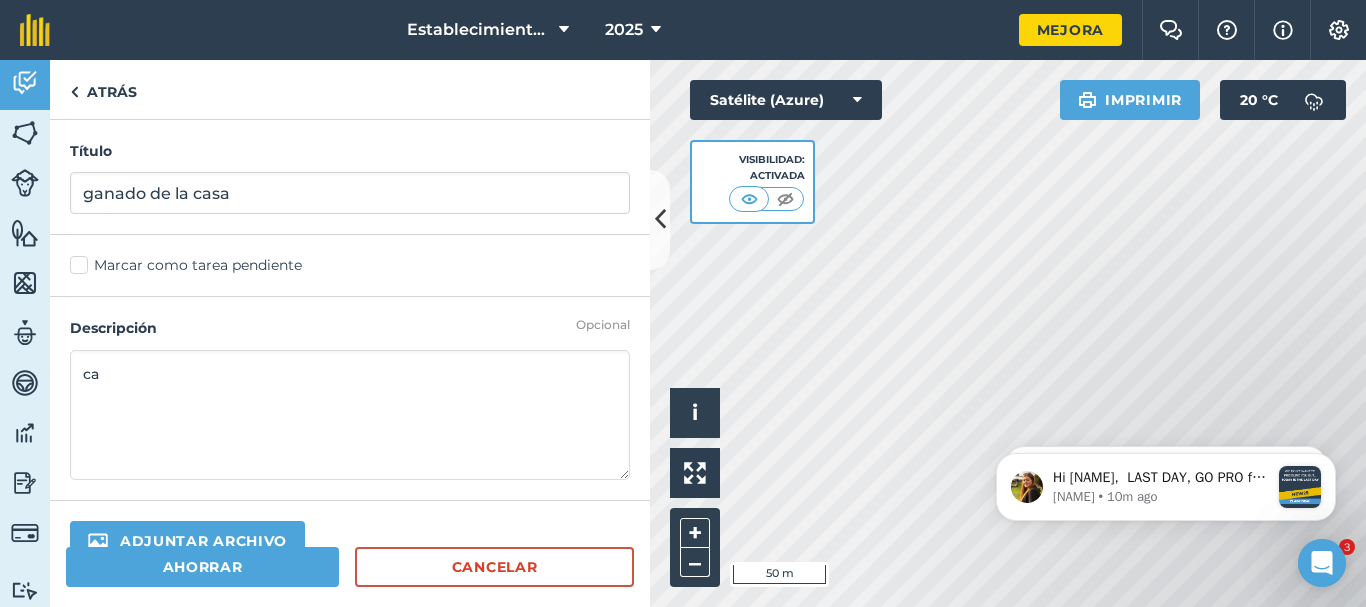 type on "c" 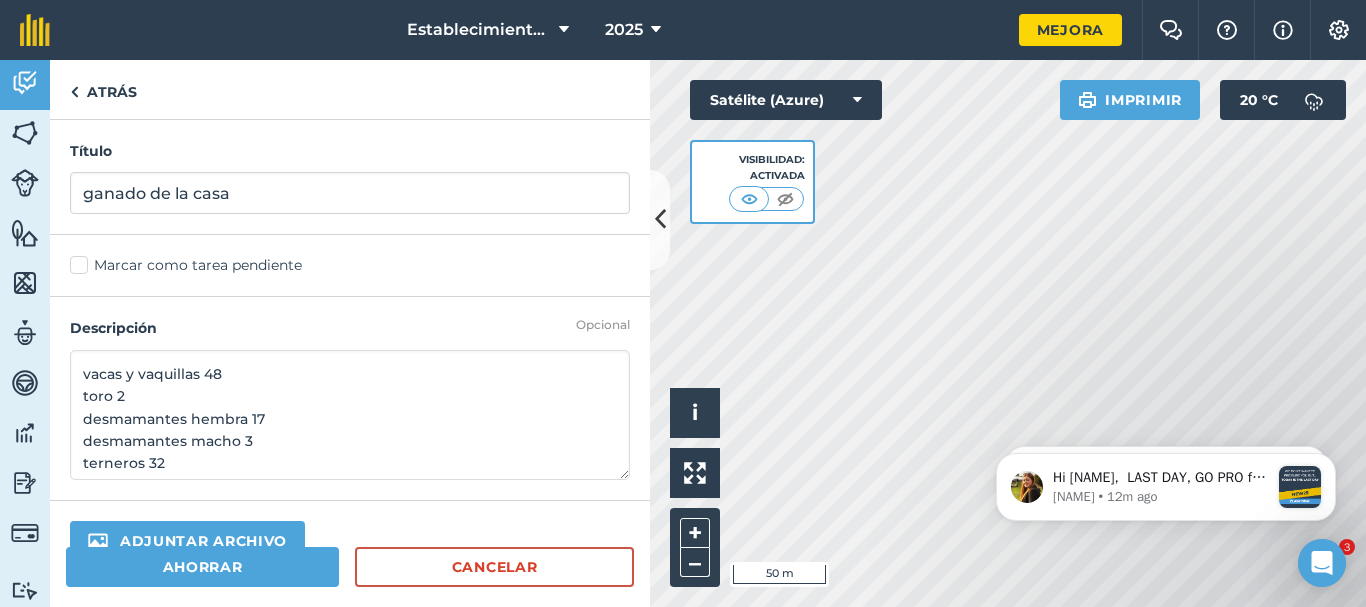 scroll, scrollTop: 8, scrollLeft: 0, axis: vertical 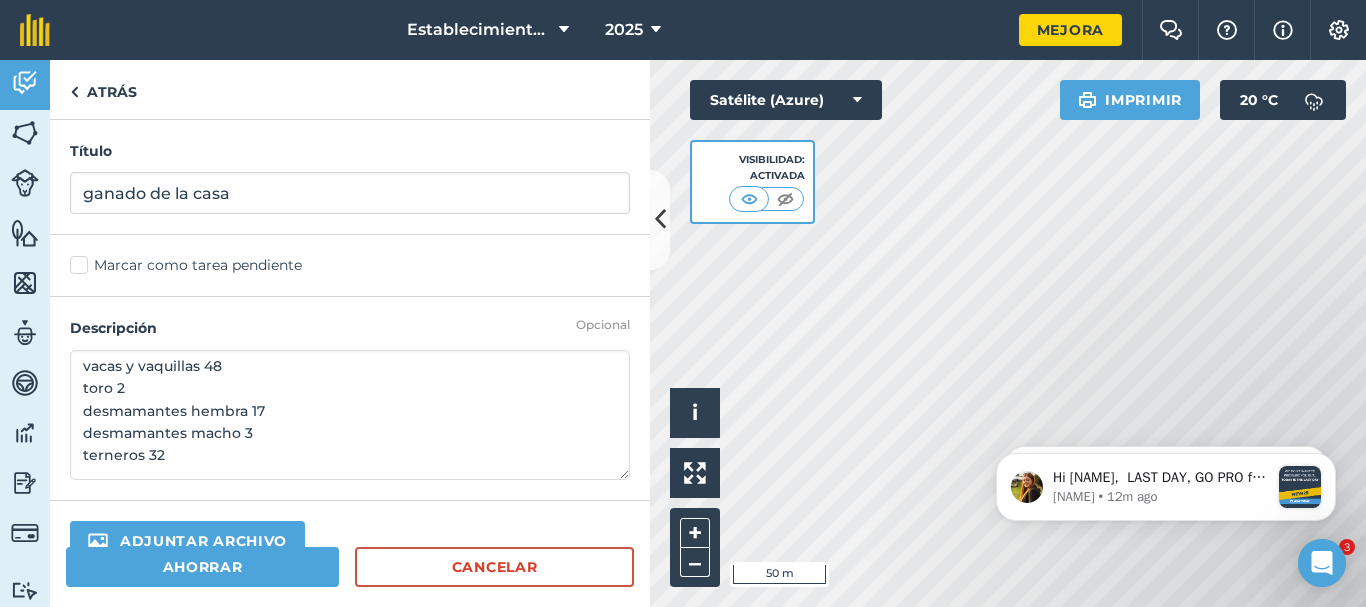 type on "vacas y vaquillas 48
toro 2
desmamantes hembra 17
desmamantes macho 3
terneros 32" 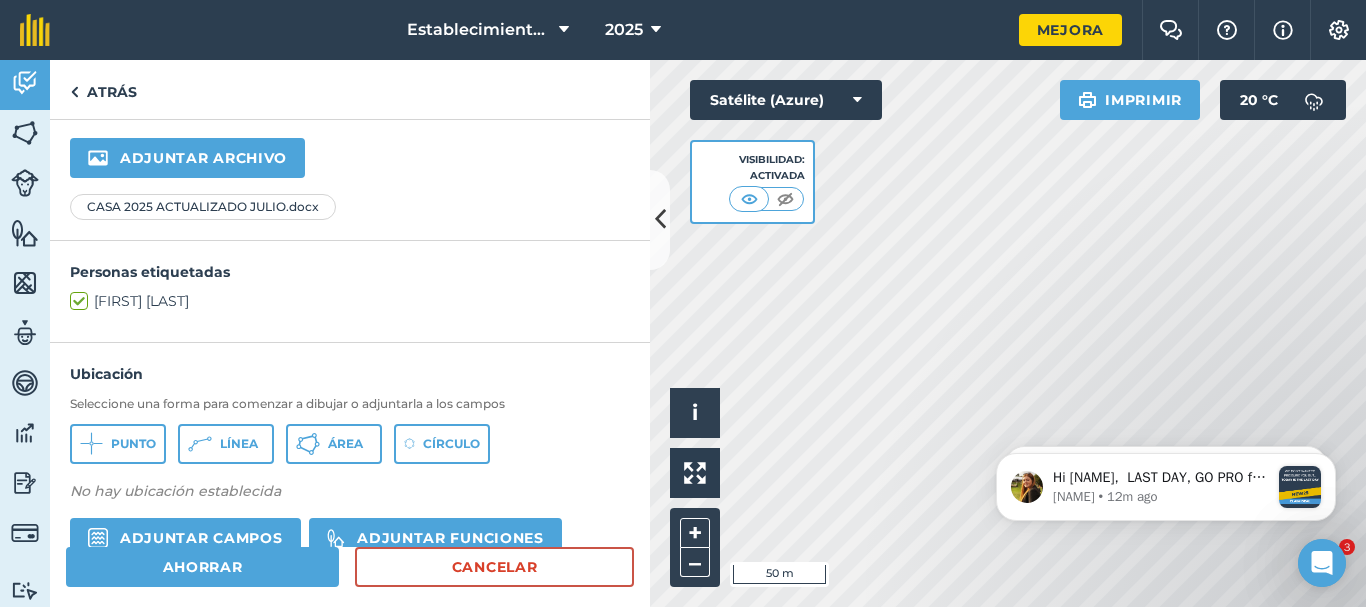 scroll, scrollTop: 385, scrollLeft: 0, axis: vertical 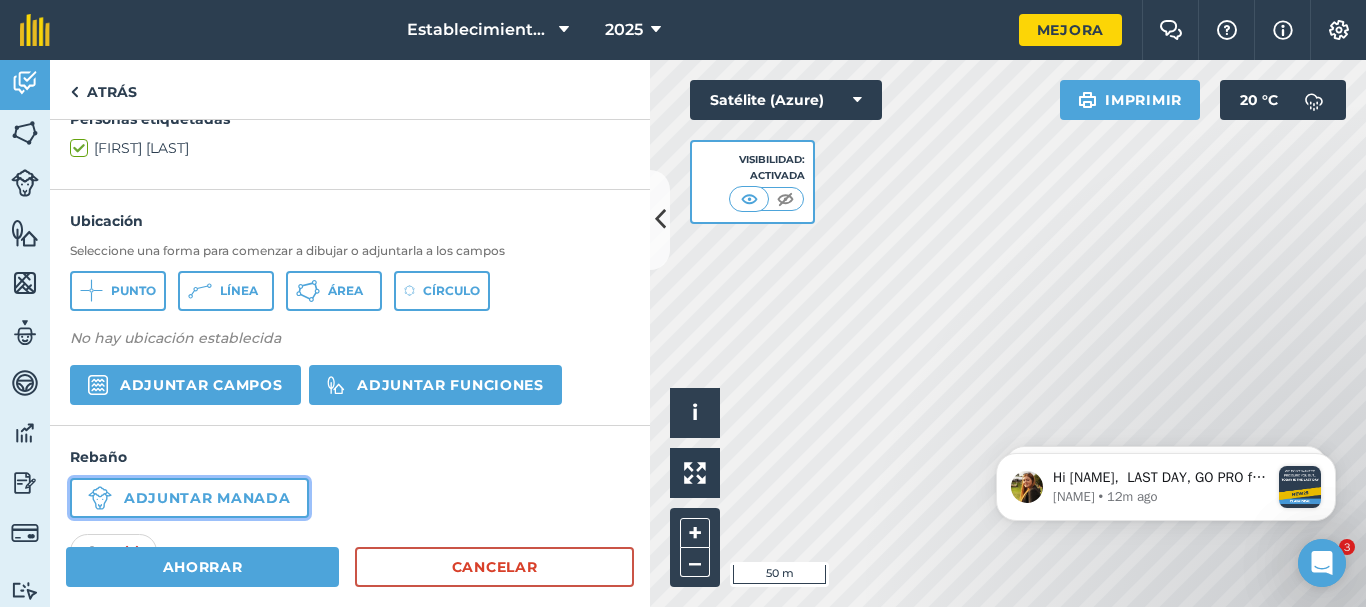 click on "Adjuntar manada" at bounding box center (189, 498) 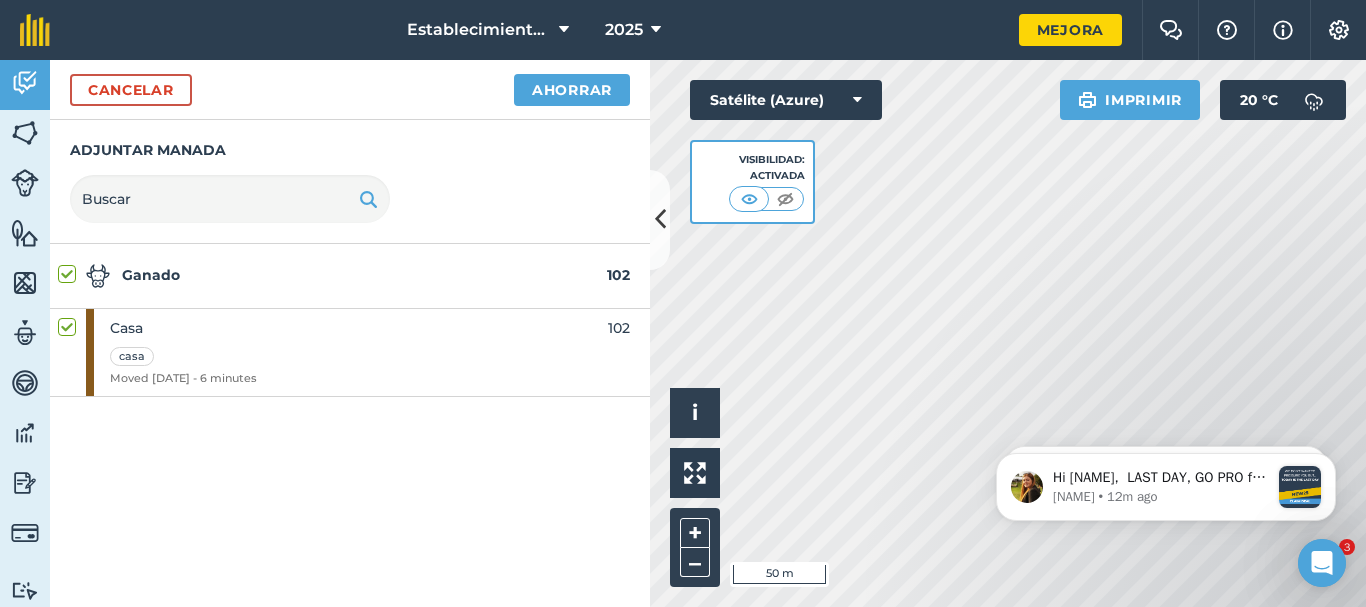 click on "Casa casa Movido el [DATE] - 6 minutos" at bounding box center [183, 352] 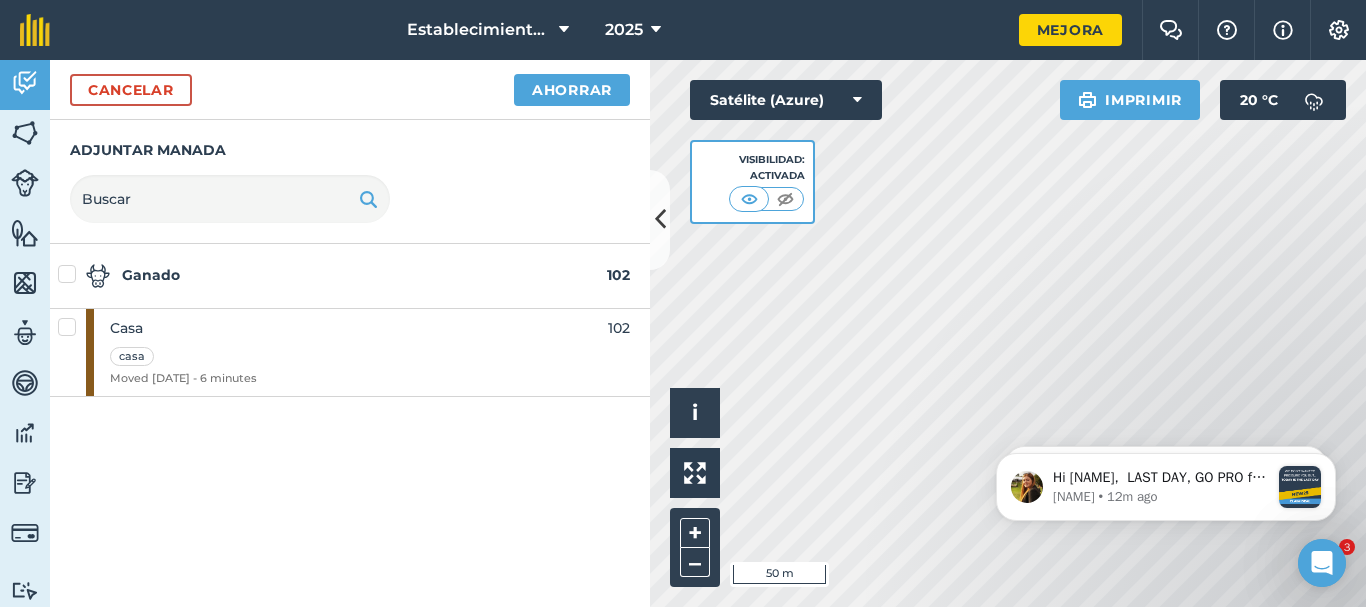 checkbox on "false" 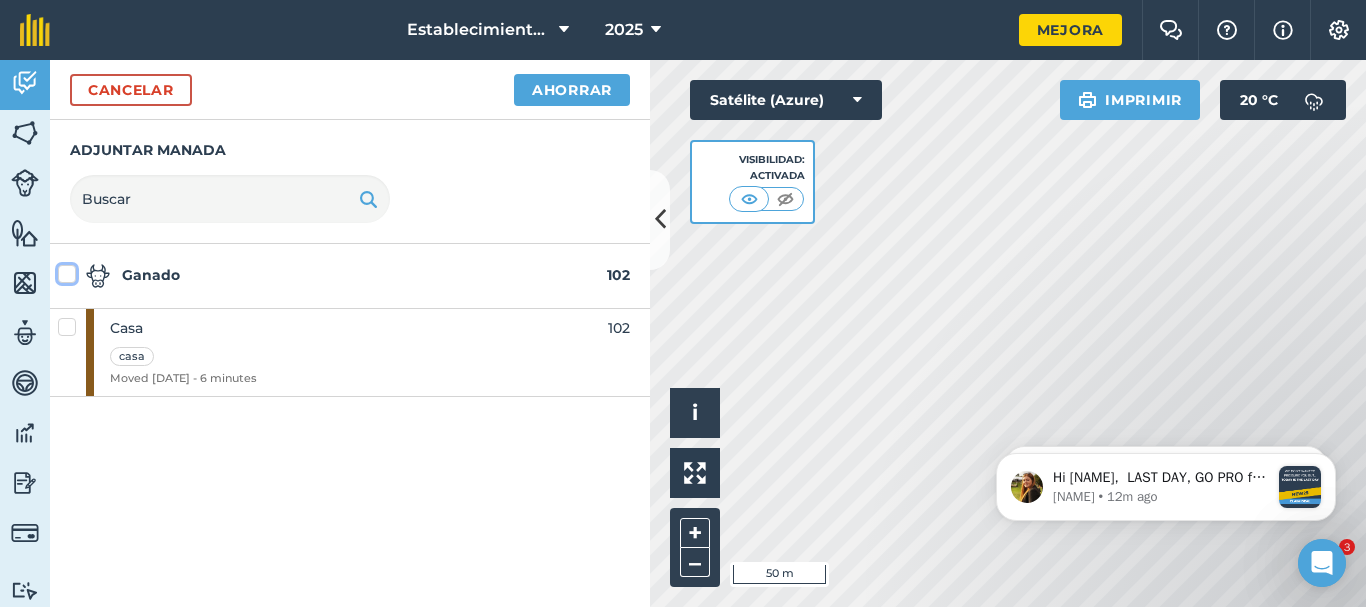 click at bounding box center (64, 270) 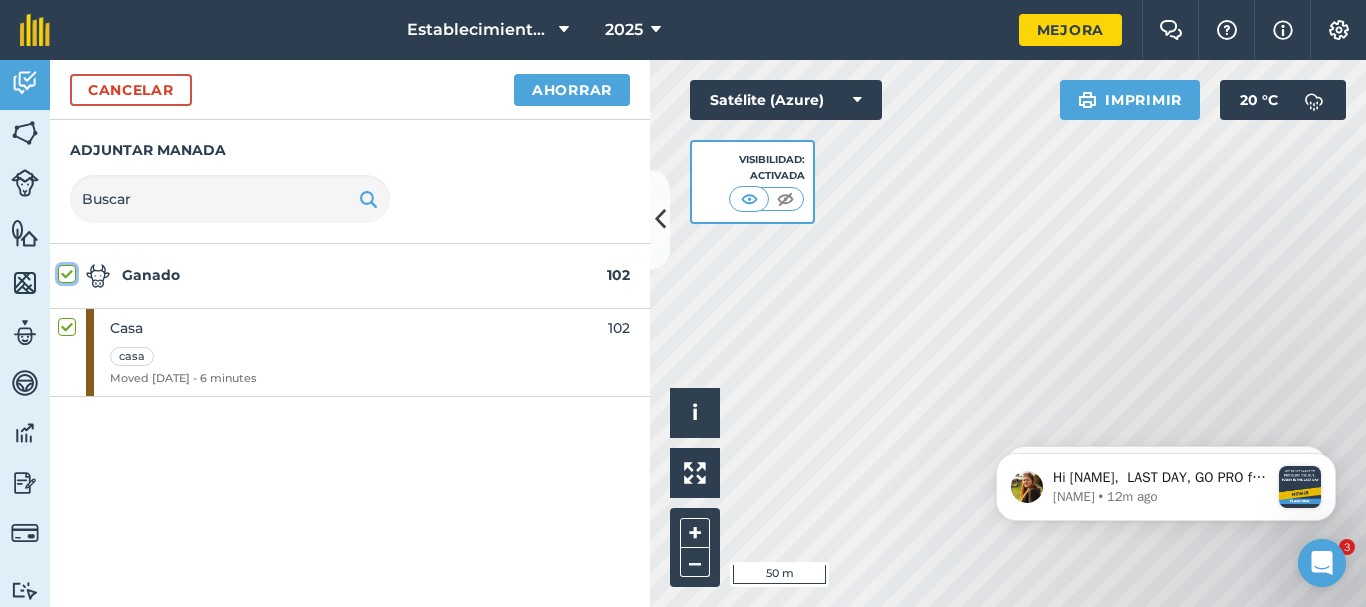 checkbox on "true" 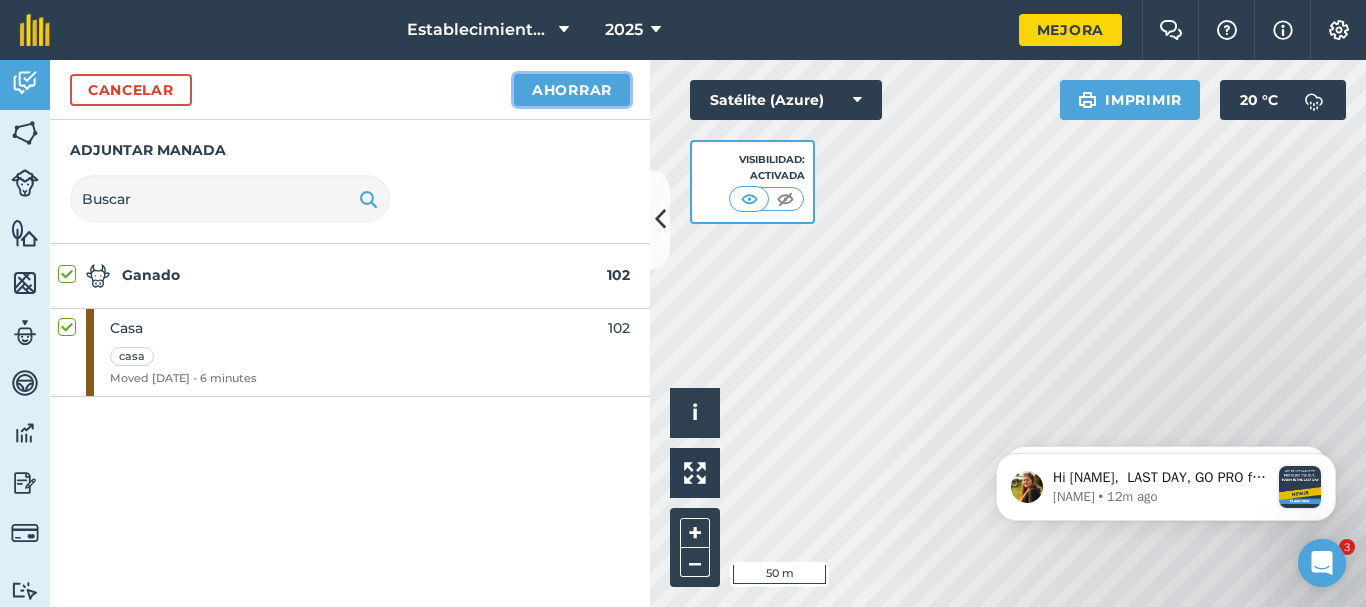 click on "Ahorrar" at bounding box center (572, 90) 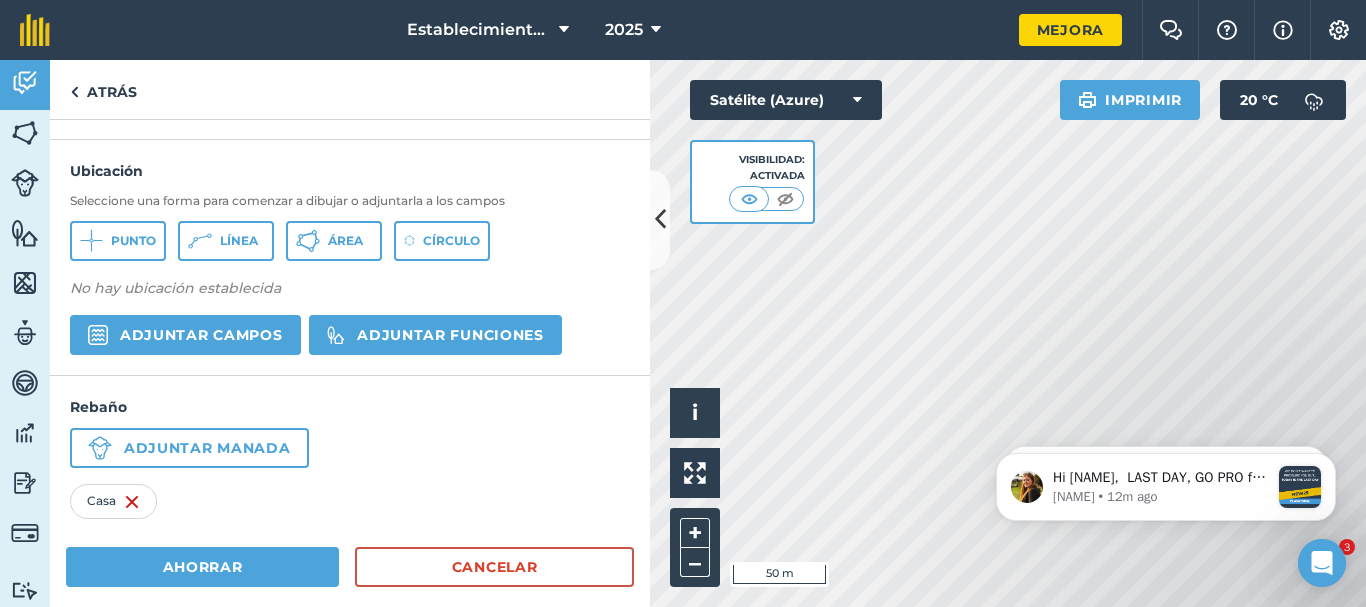scroll, scrollTop: 607, scrollLeft: 0, axis: vertical 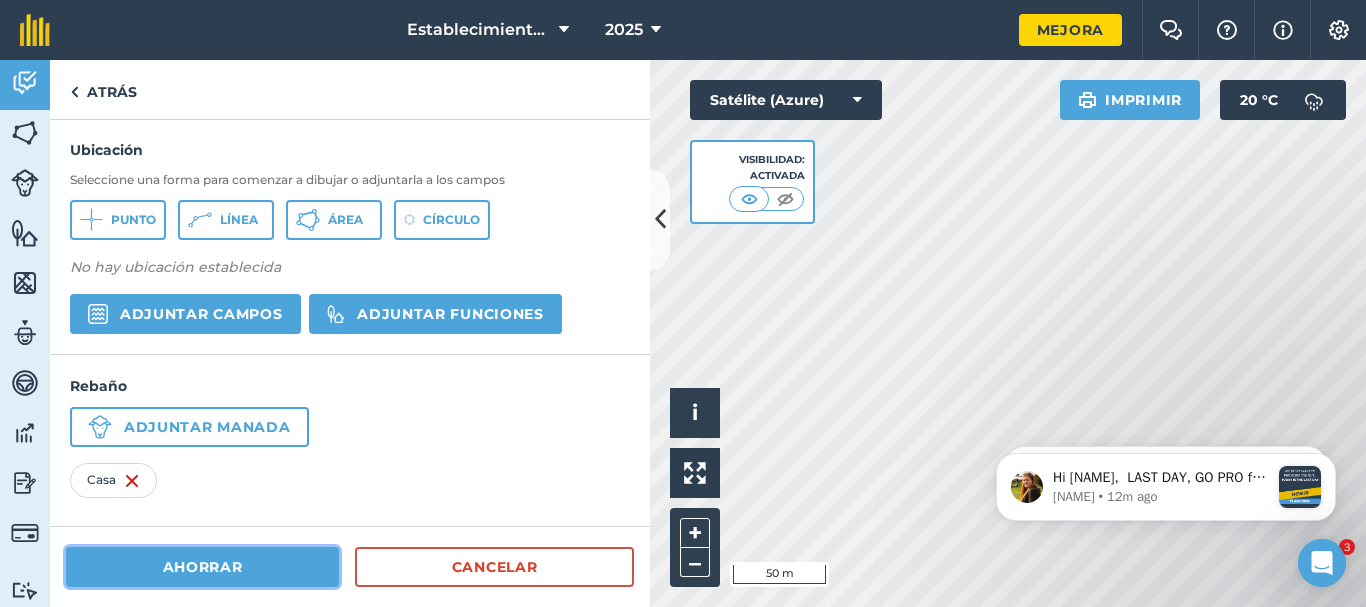 click on "Ahorrar" at bounding box center [202, 567] 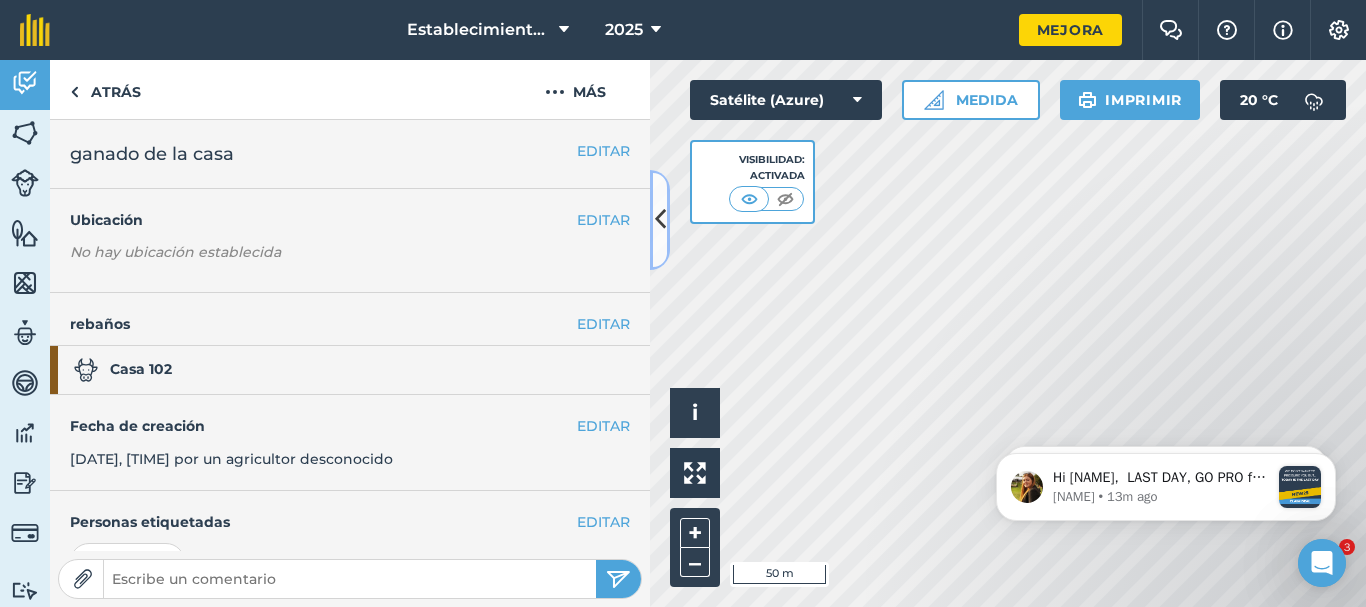 click at bounding box center (660, 219) 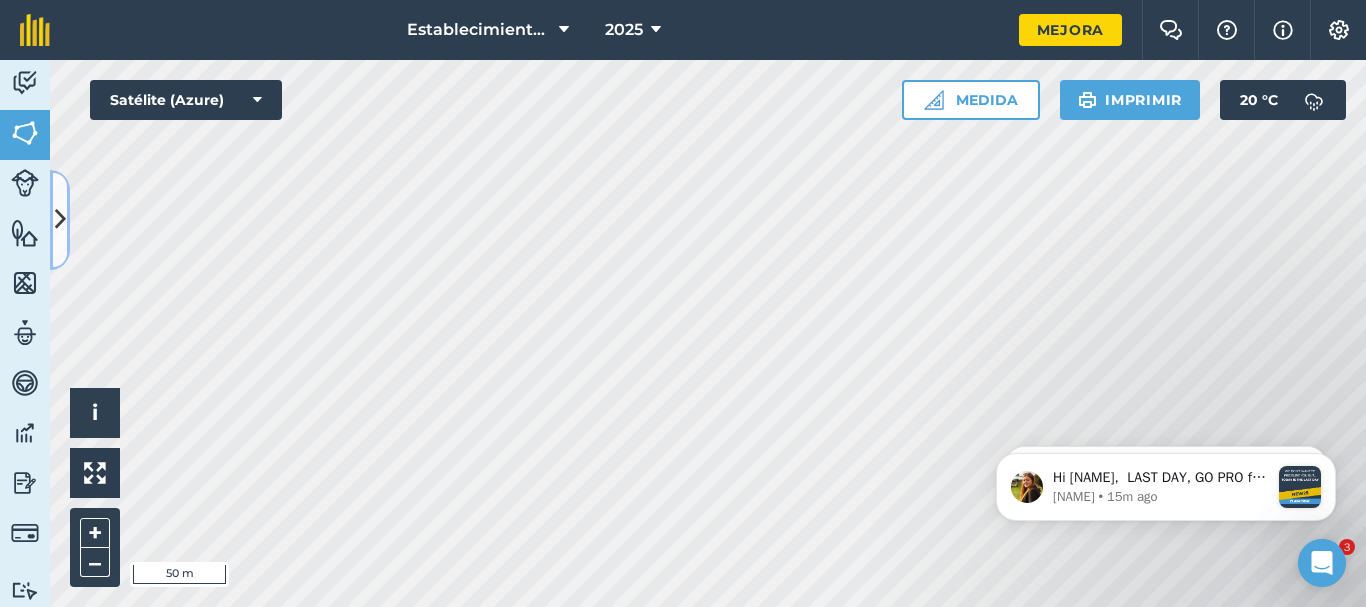 click at bounding box center [60, 219] 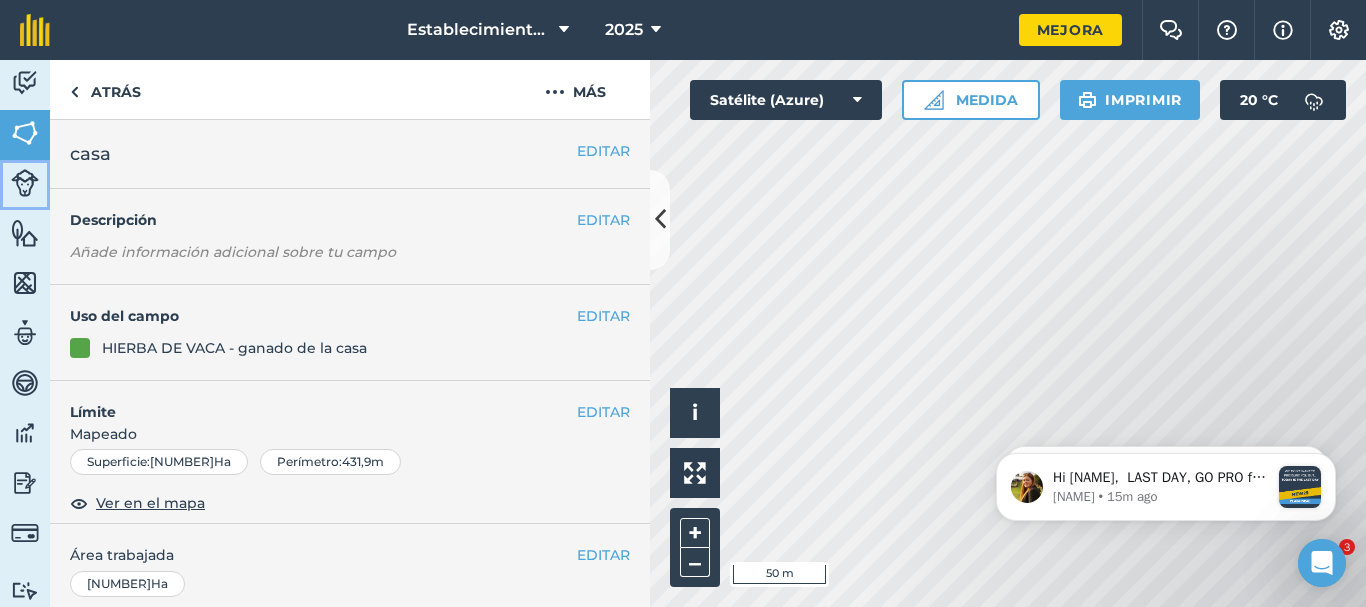 click on "Ganado" at bounding box center (25, 185) 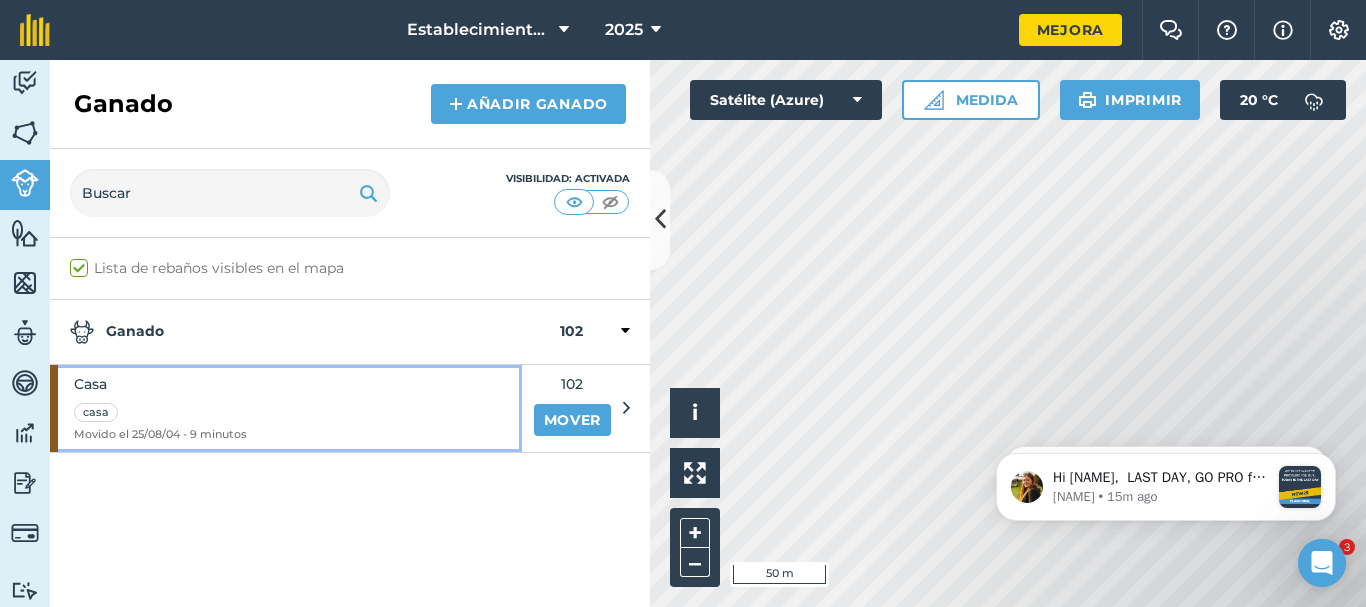 click on "Casa casa Movido el [DATE] - 9 minutos" at bounding box center [286, 408] 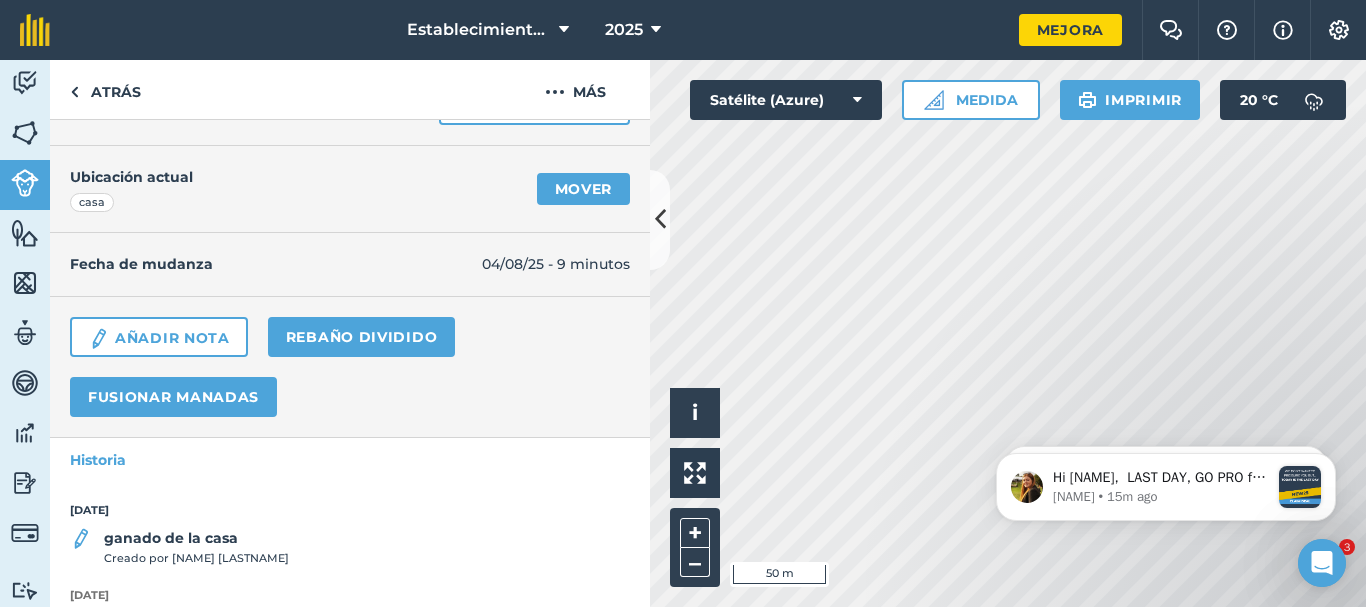 scroll, scrollTop: 135, scrollLeft: 0, axis: vertical 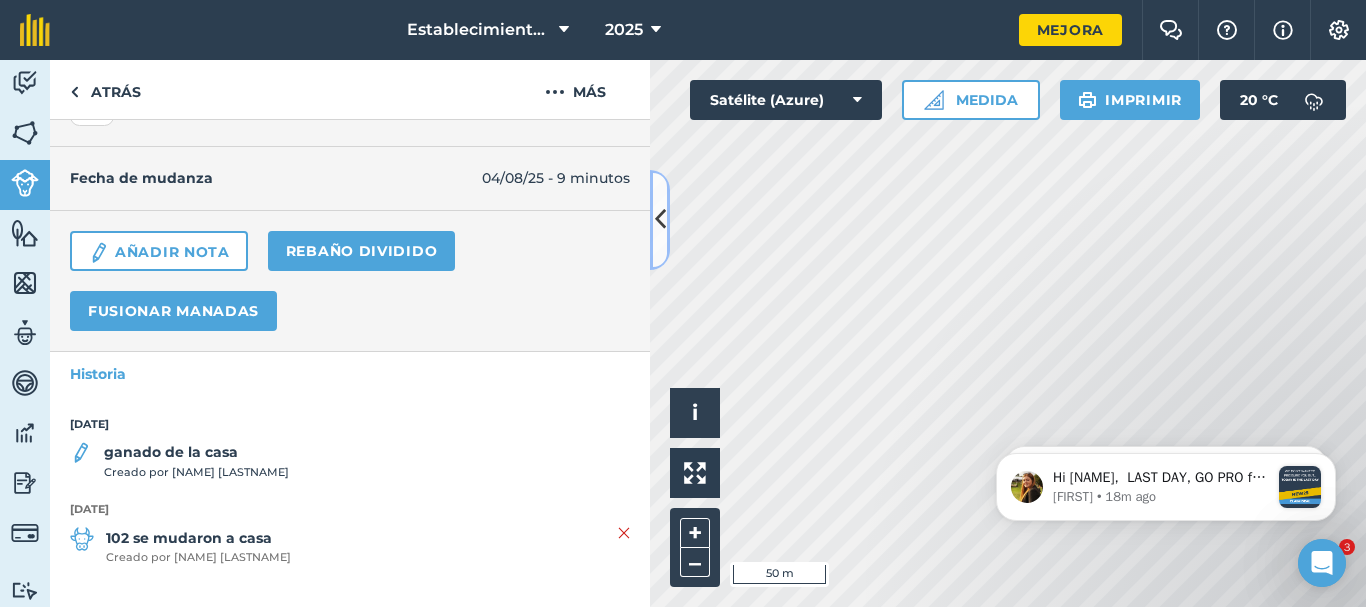 click at bounding box center (660, 219) 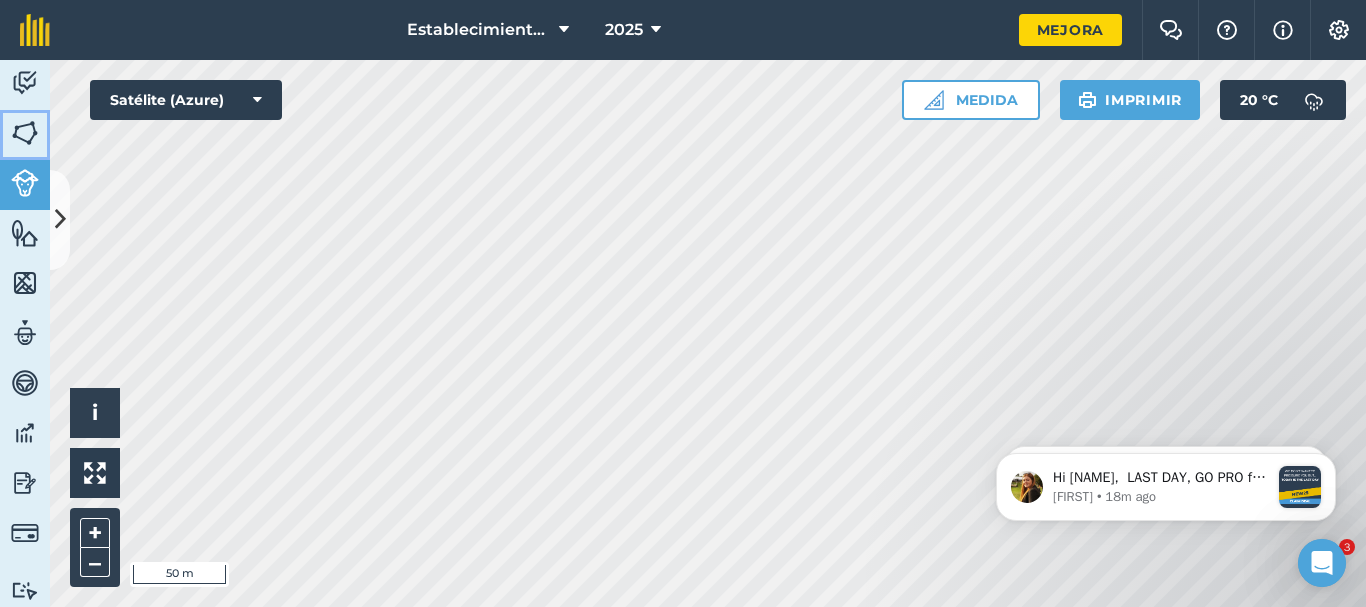 click at bounding box center [25, 133] 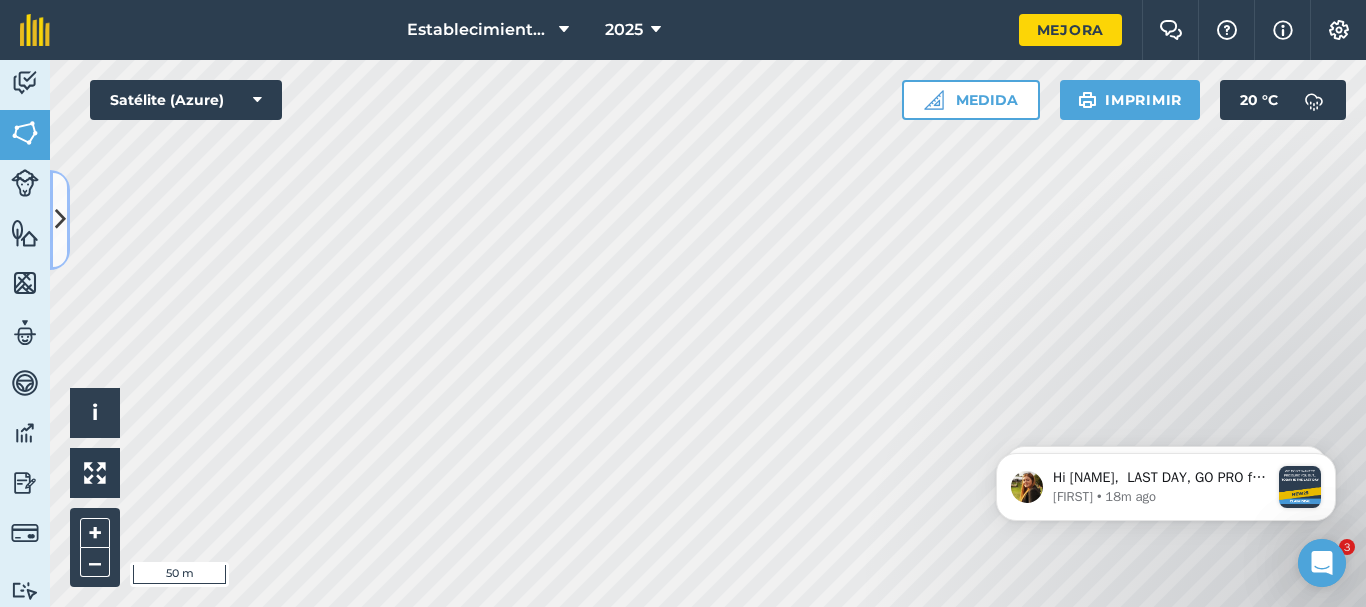 click at bounding box center (60, 220) 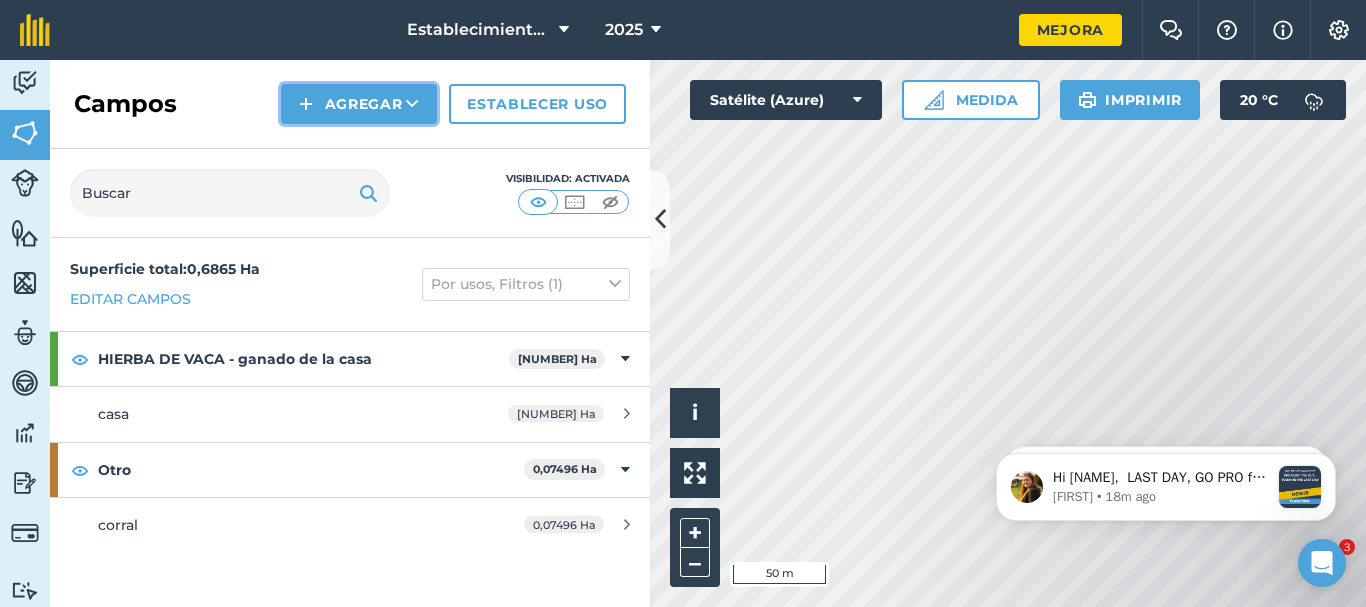 click on "Agregar" at bounding box center (359, 104) 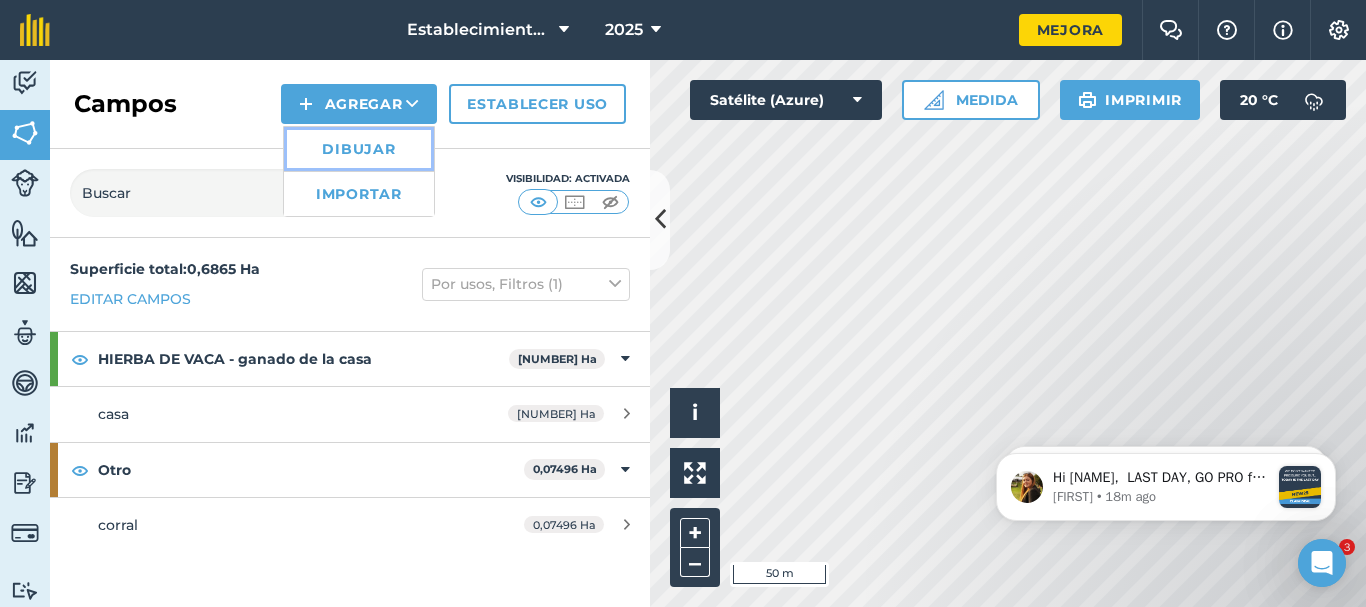 click on "Dibujar" at bounding box center [358, 149] 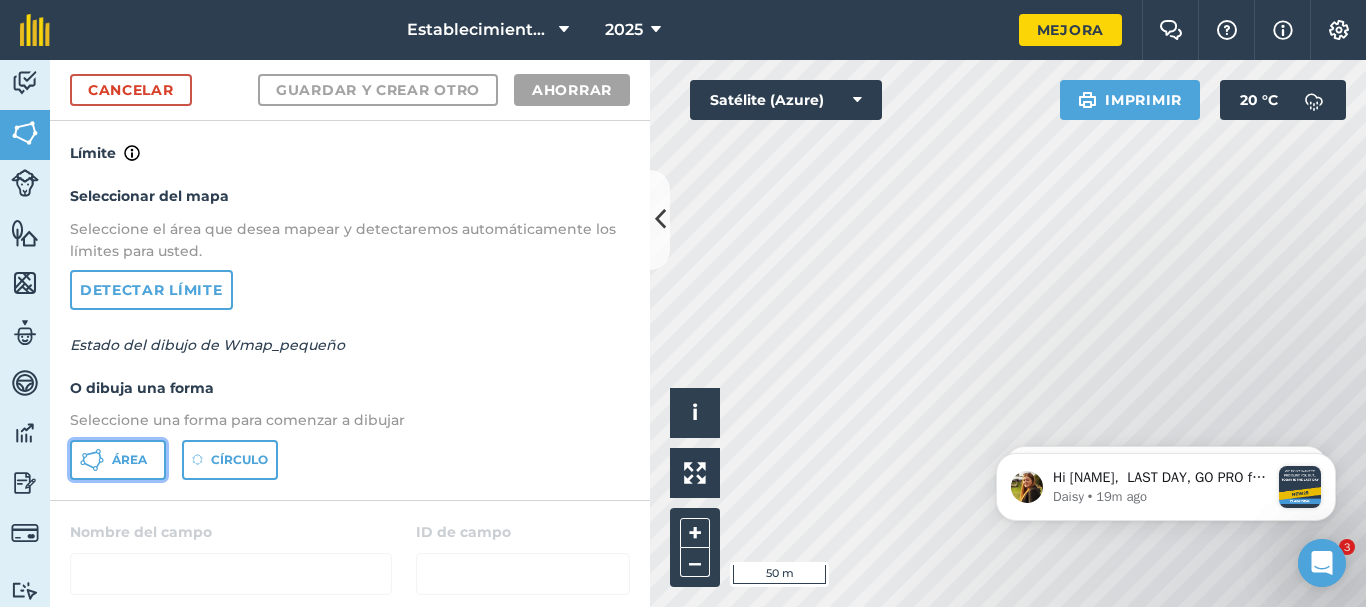 click on "Área" at bounding box center (118, 460) 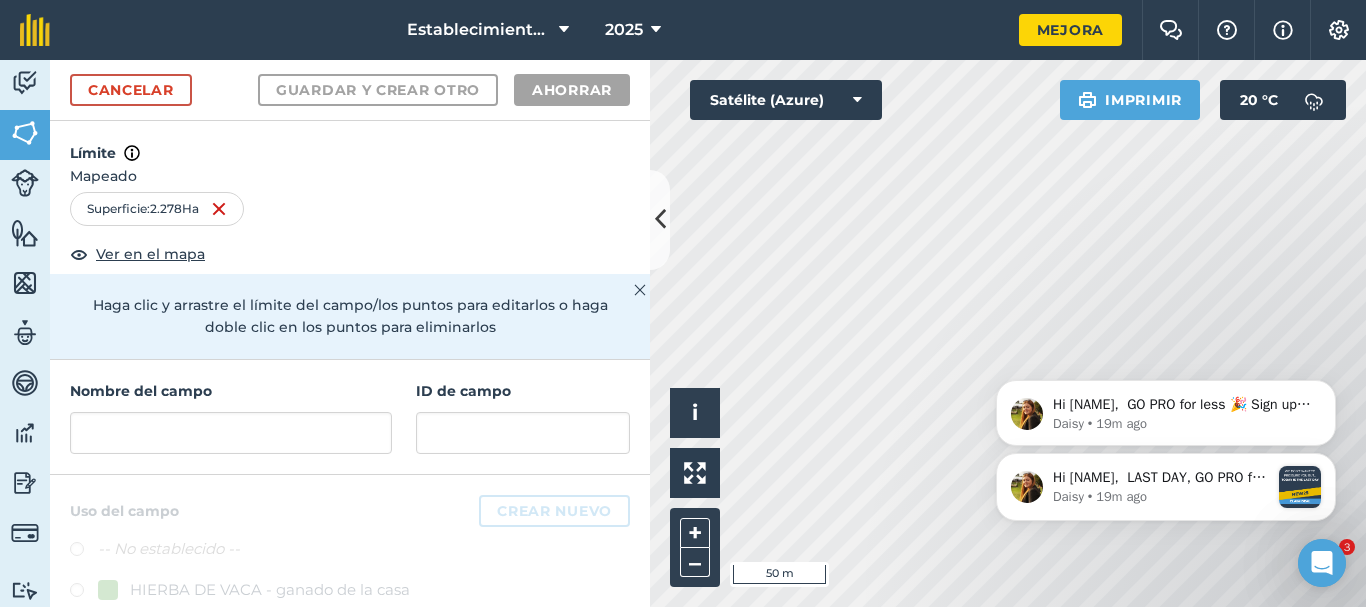 drag, startPoint x: 1062, startPoint y: 291, endPoint x: 995, endPoint y: 258, distance: 74.68601 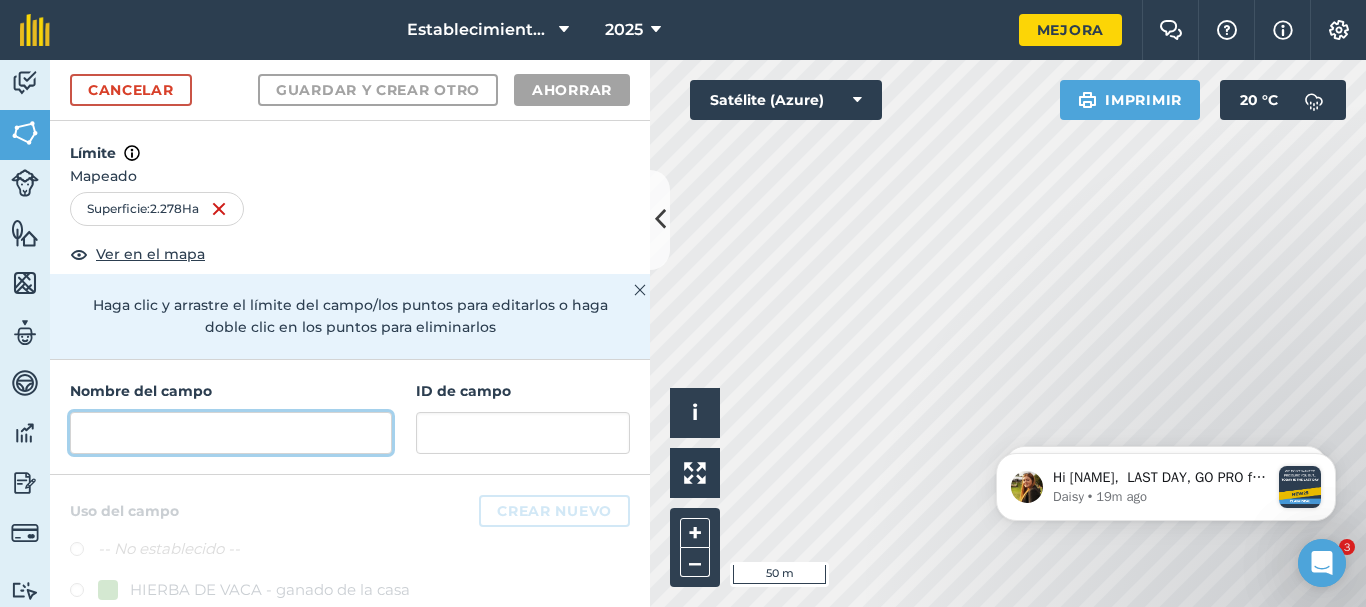 click at bounding box center (231, 433) 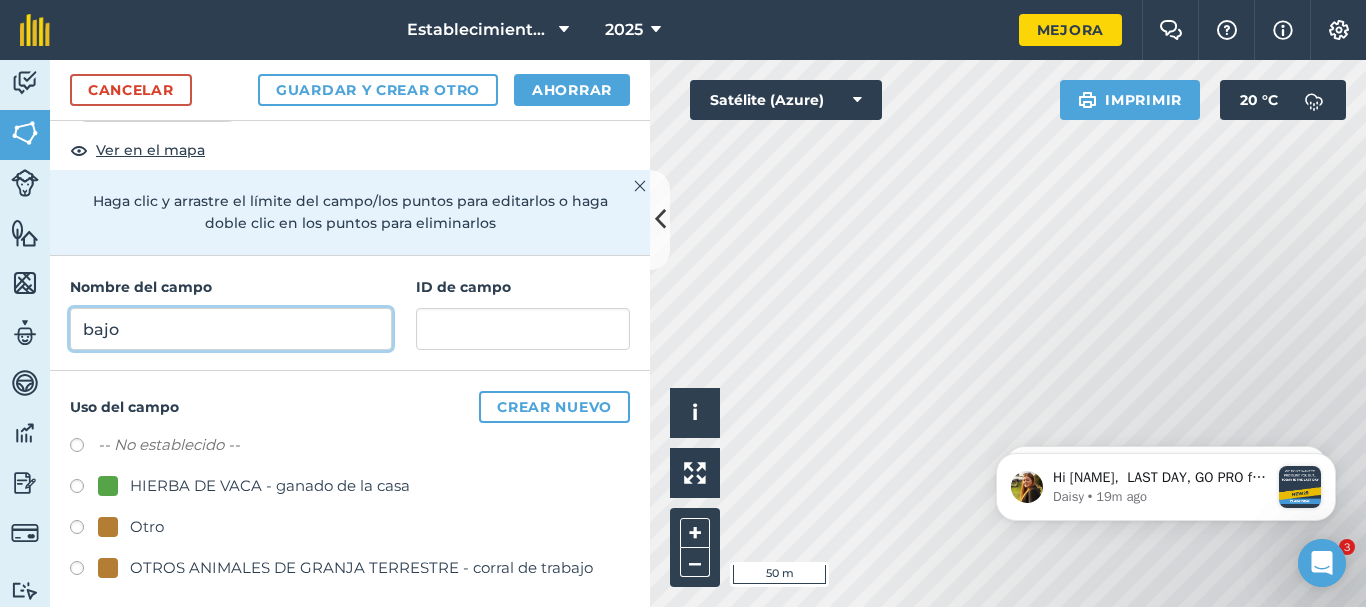 scroll, scrollTop: 106, scrollLeft: 0, axis: vertical 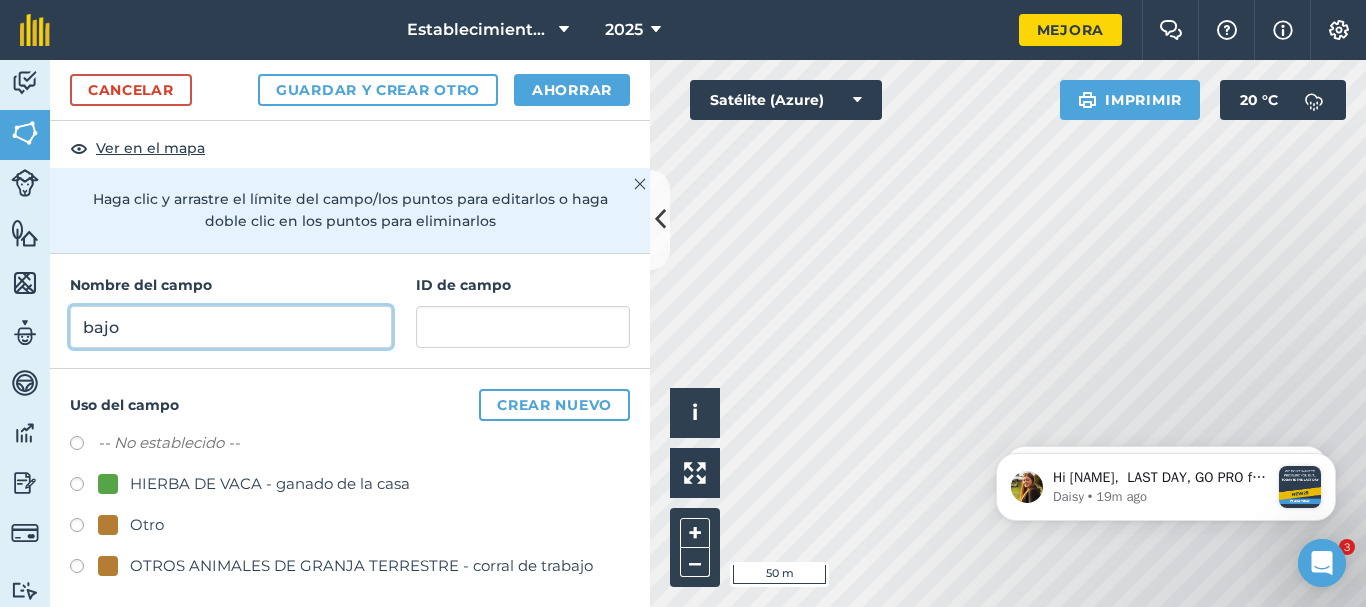 type on "bajo" 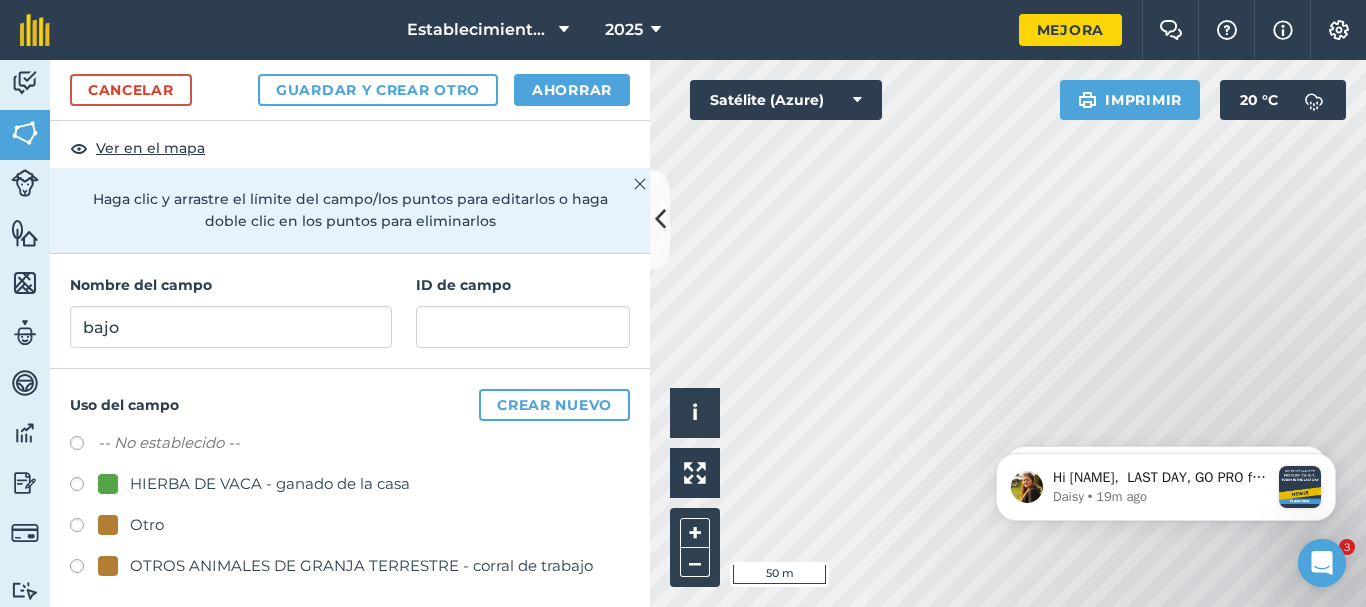 click at bounding box center (84, 487) 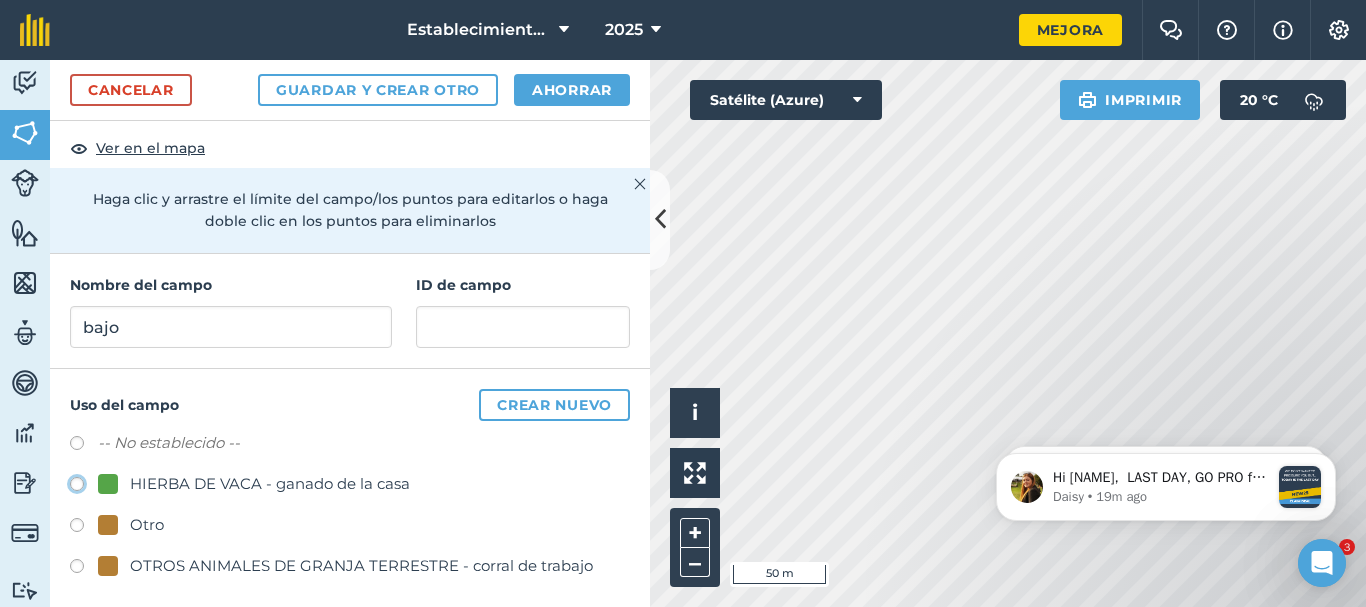 click on "HIERBA DE VACA - ganado de la casa" at bounding box center [-9923, 483] 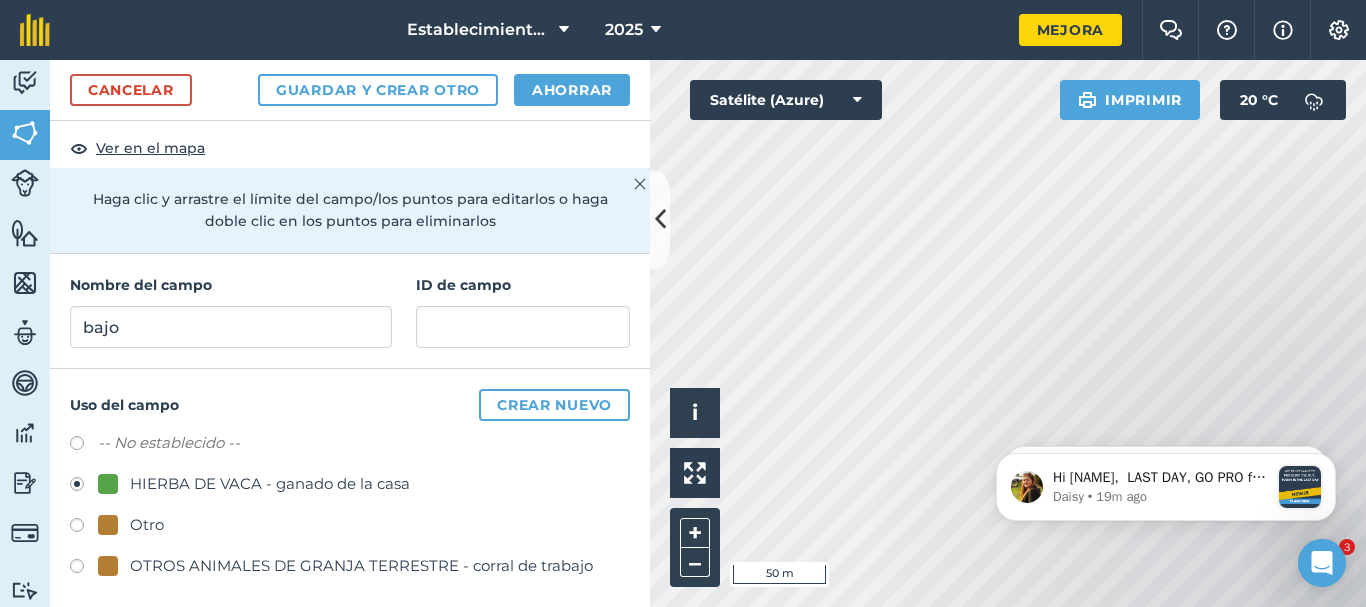 scroll, scrollTop: 115, scrollLeft: 0, axis: vertical 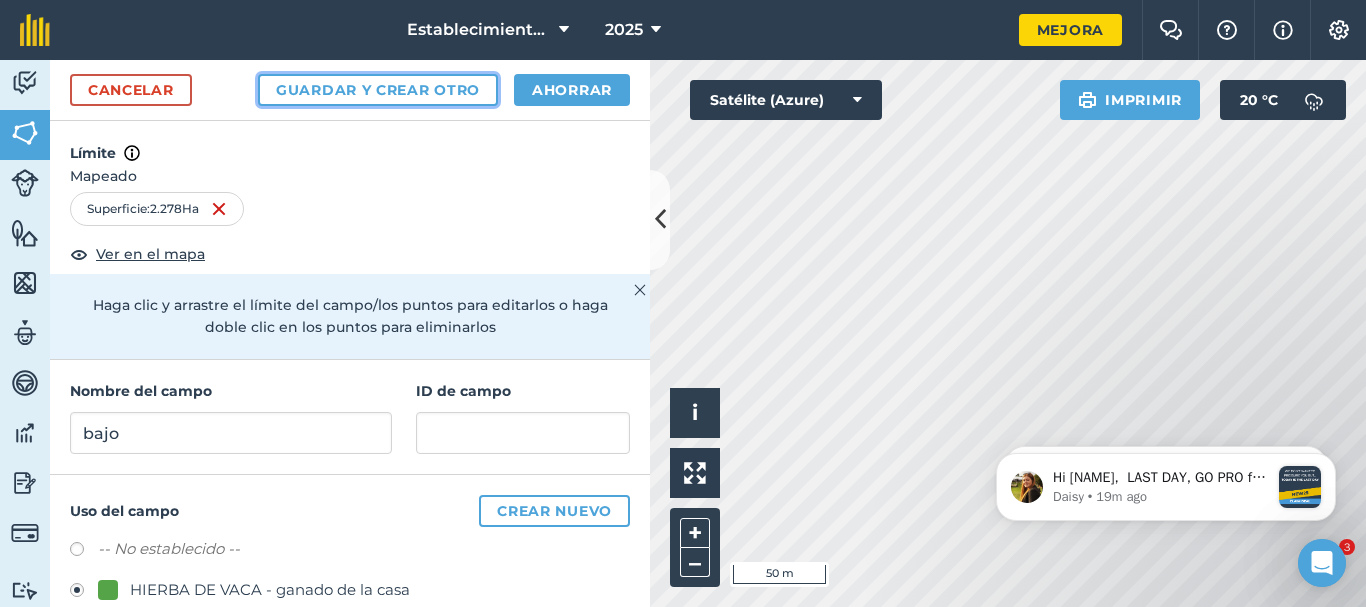 click on "Guardar y crear otro" at bounding box center (378, 90) 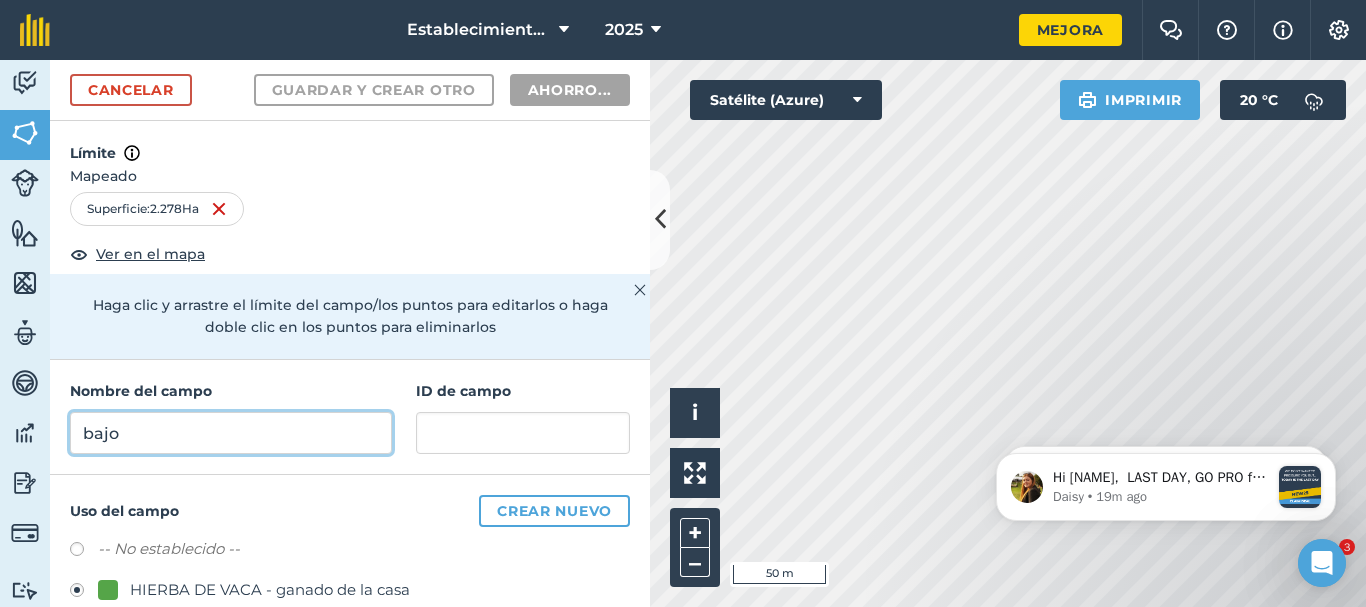radio on "false" 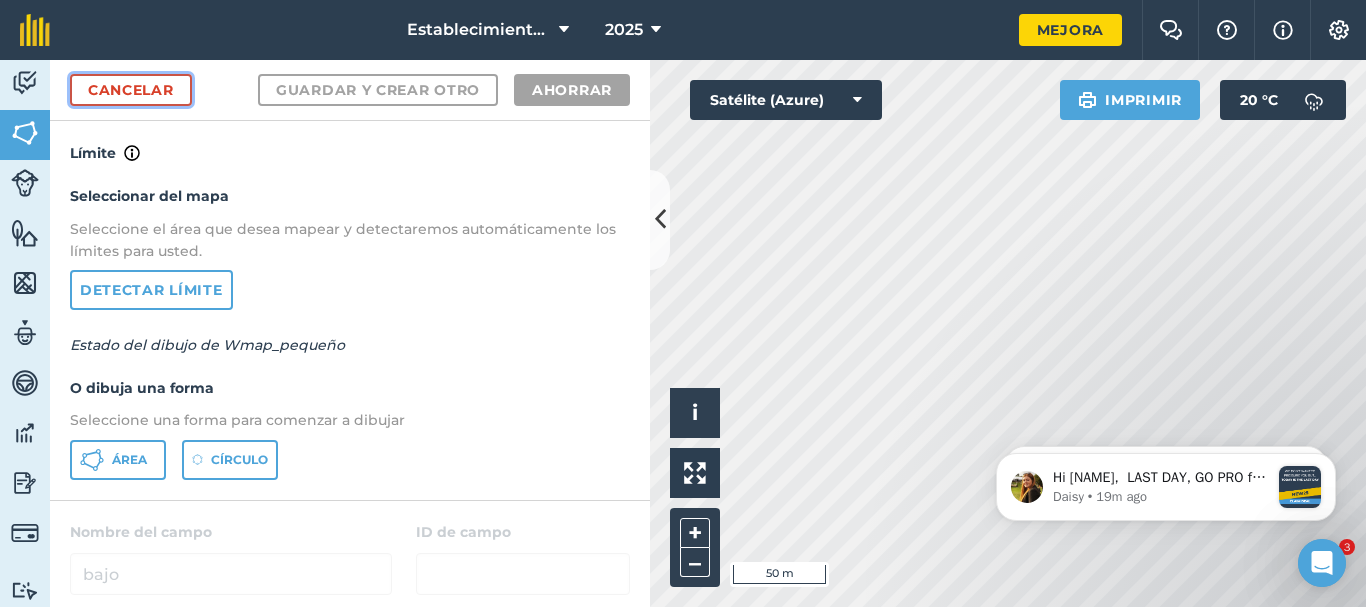 click on "Cancelar" at bounding box center [131, 90] 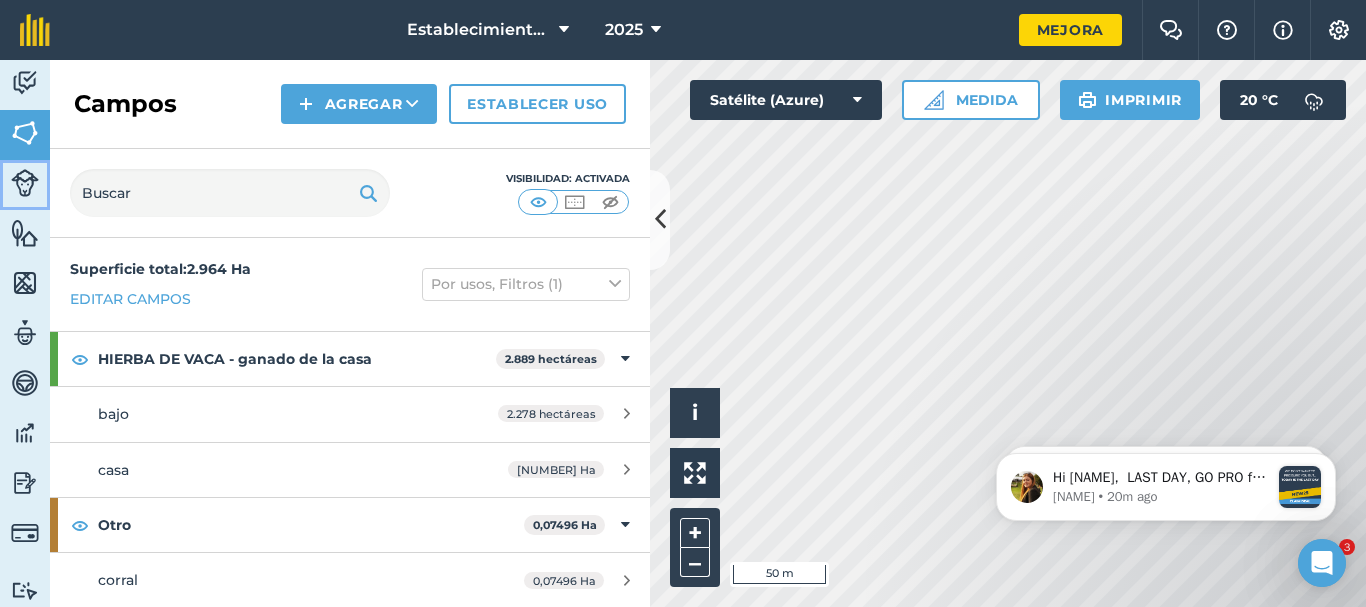 click at bounding box center (25, 183) 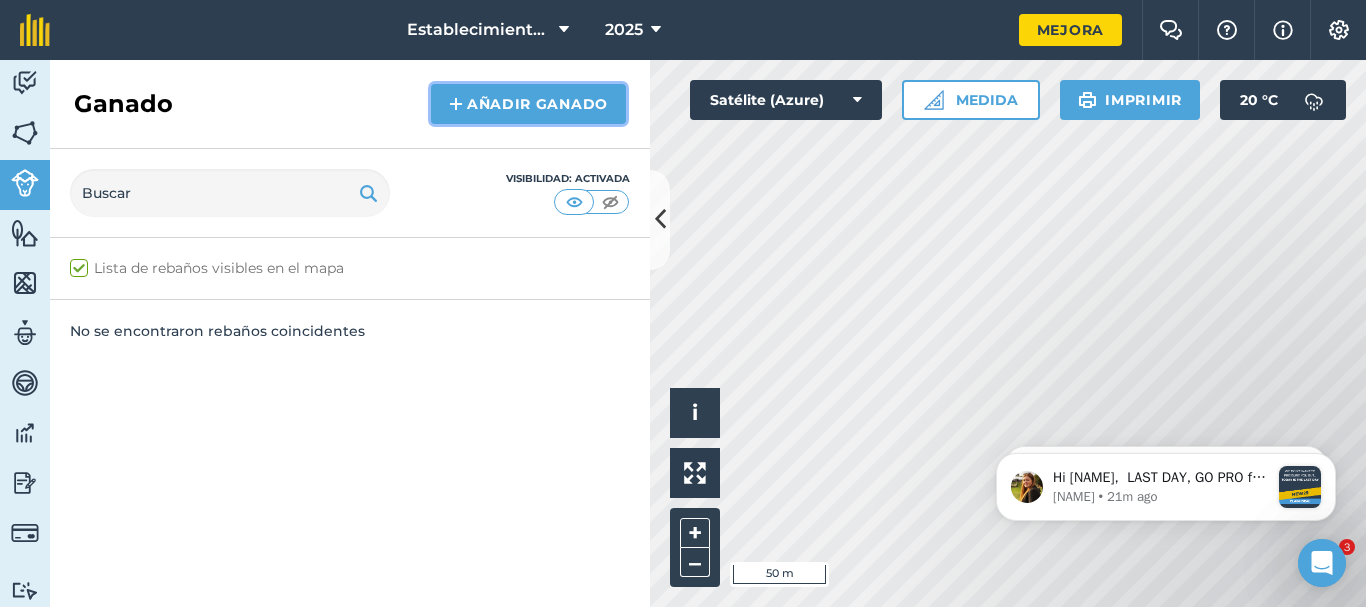 click on "Añadir ganado" at bounding box center [537, 104] 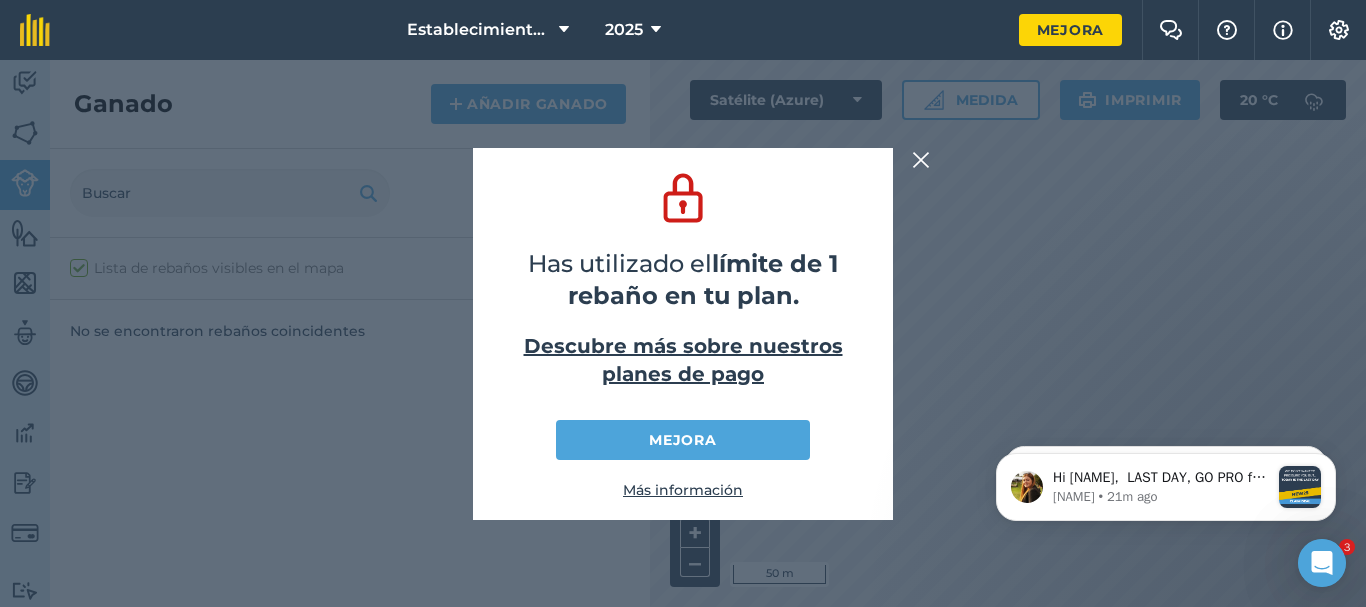 click on "Descubre más sobre nuestros planes de pago" at bounding box center [683, 360] 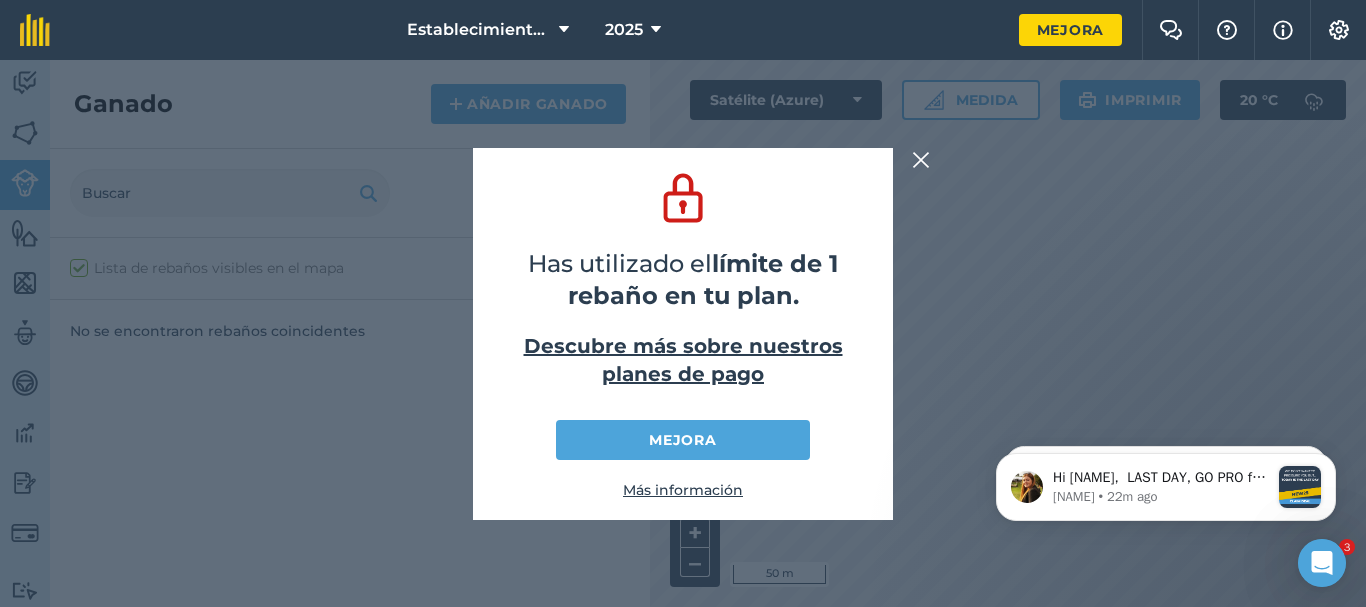 click at bounding box center (921, 160) 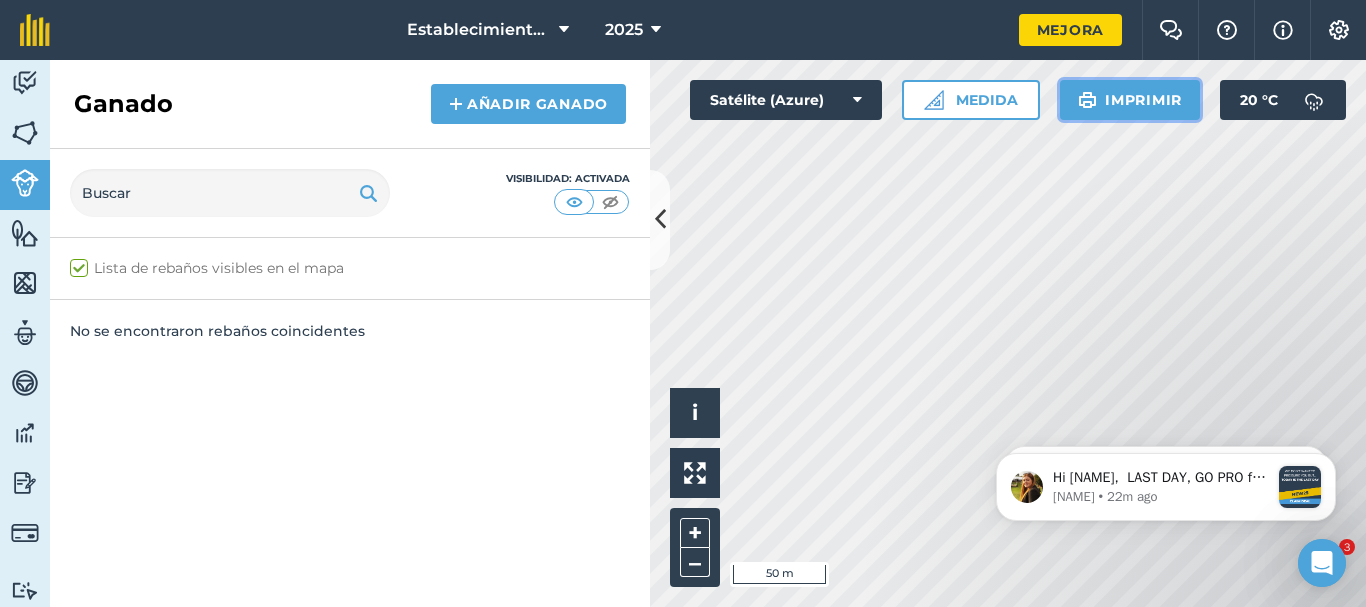 click on "Imprimir" at bounding box center (1143, 100) 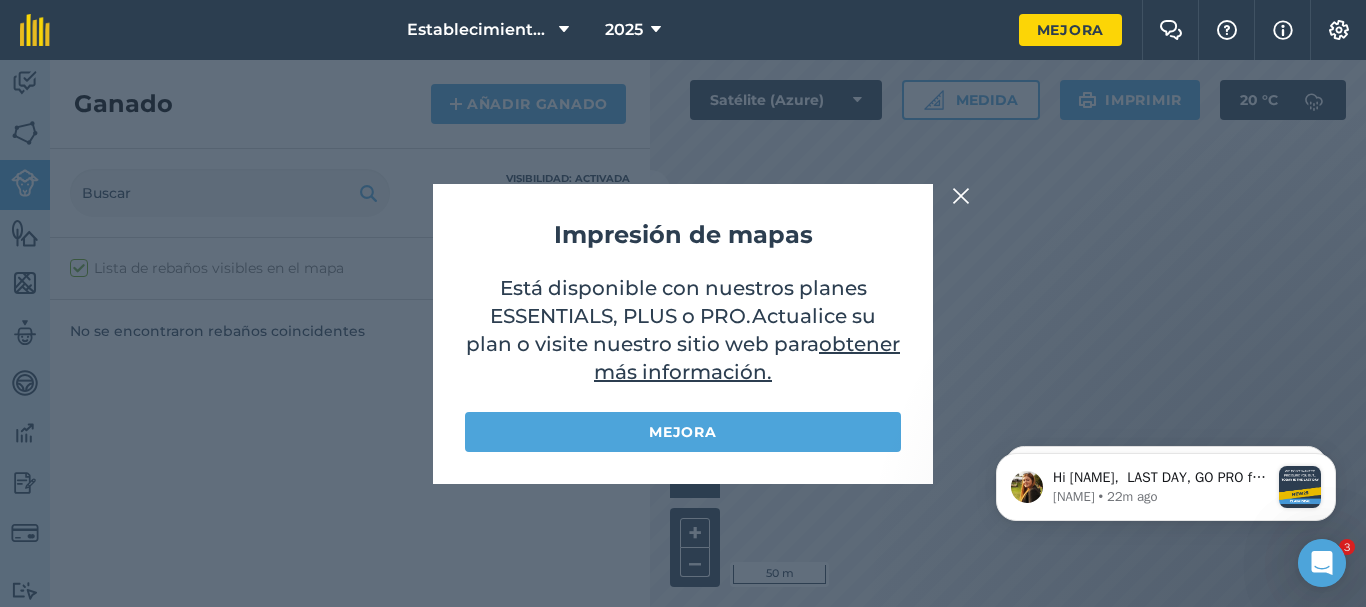 click on "obtener más información." at bounding box center (747, 358) 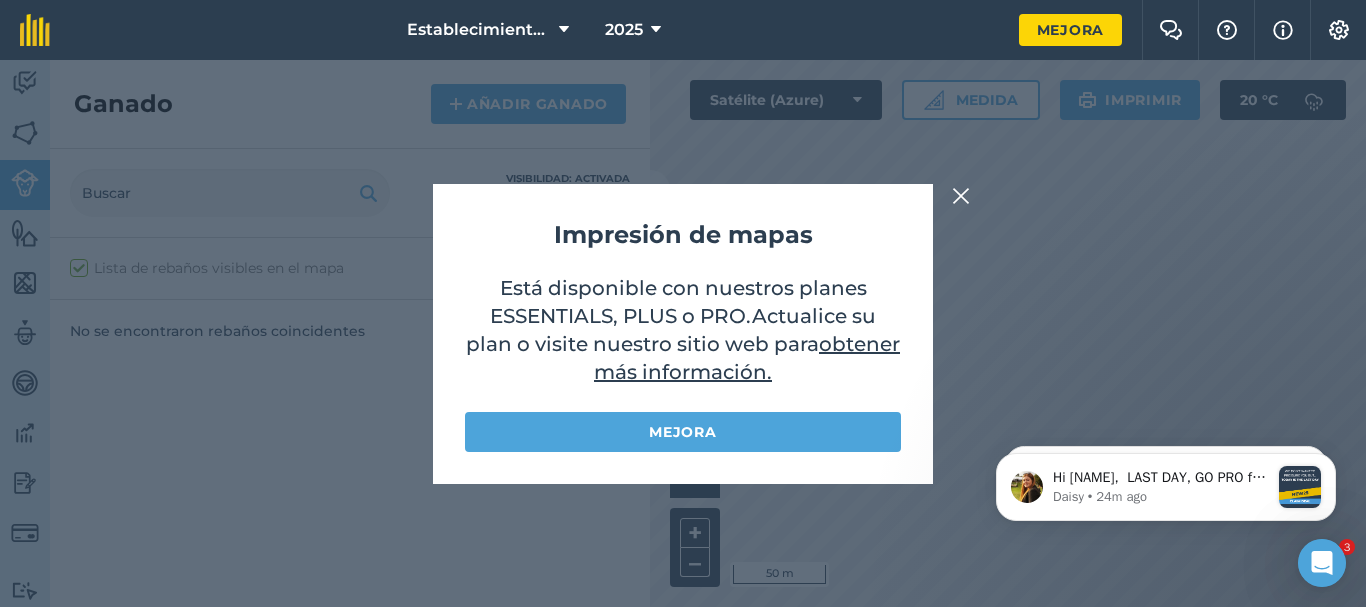 click at bounding box center [961, 196] 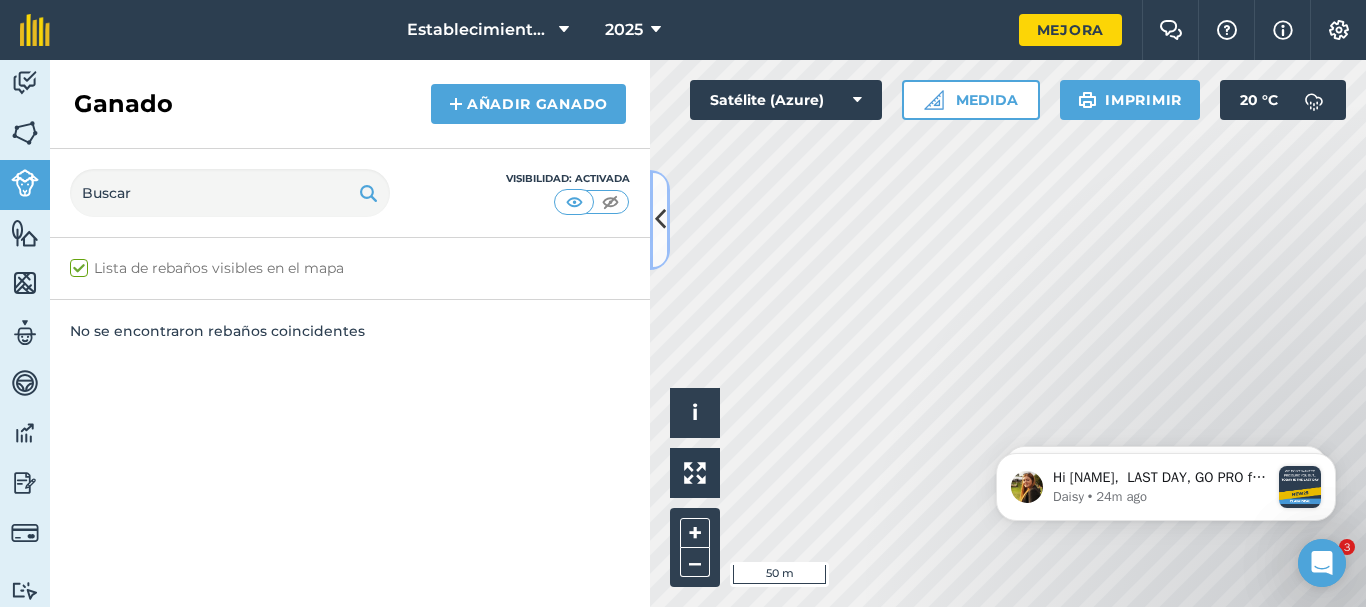 click at bounding box center [660, 219] 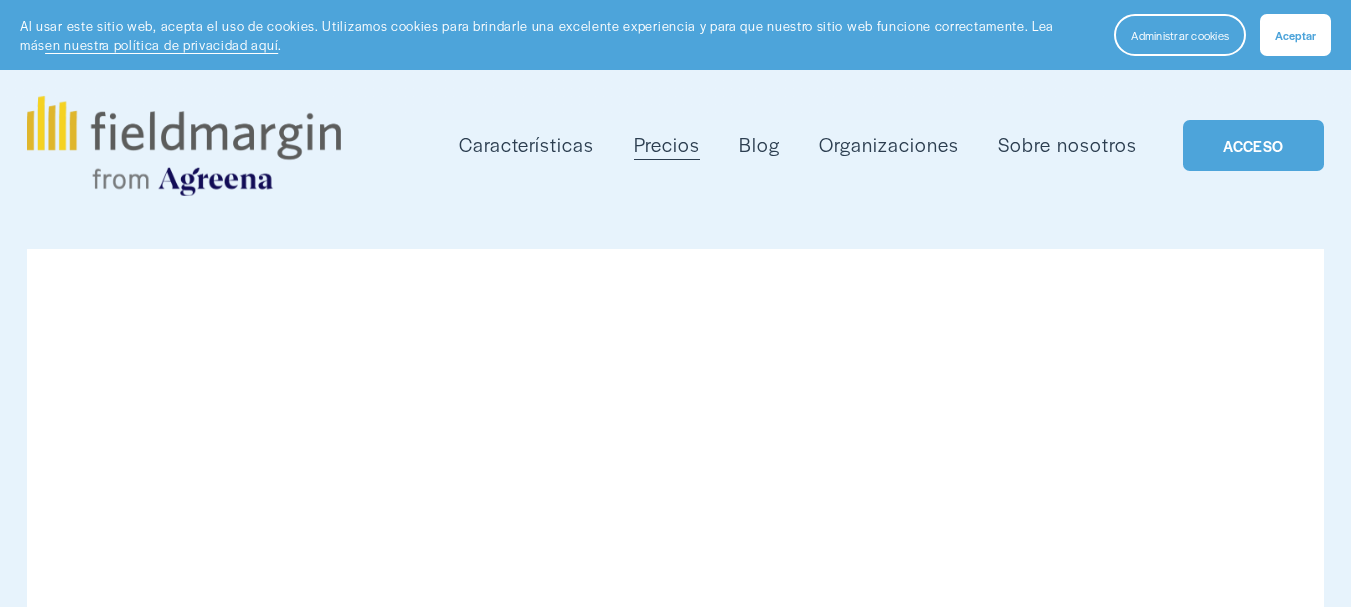 scroll, scrollTop: 0, scrollLeft: 0, axis: both 